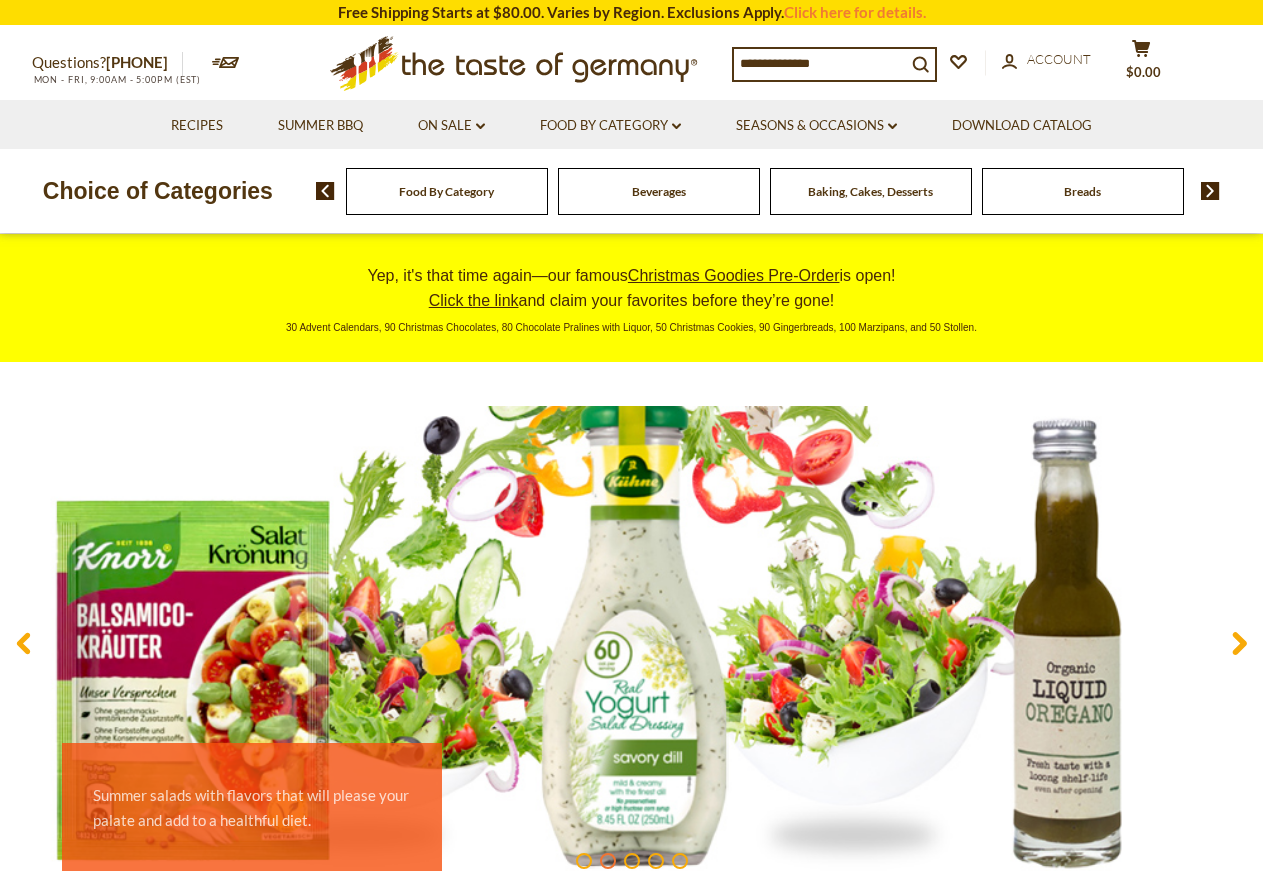 scroll, scrollTop: 0, scrollLeft: 0, axis: both 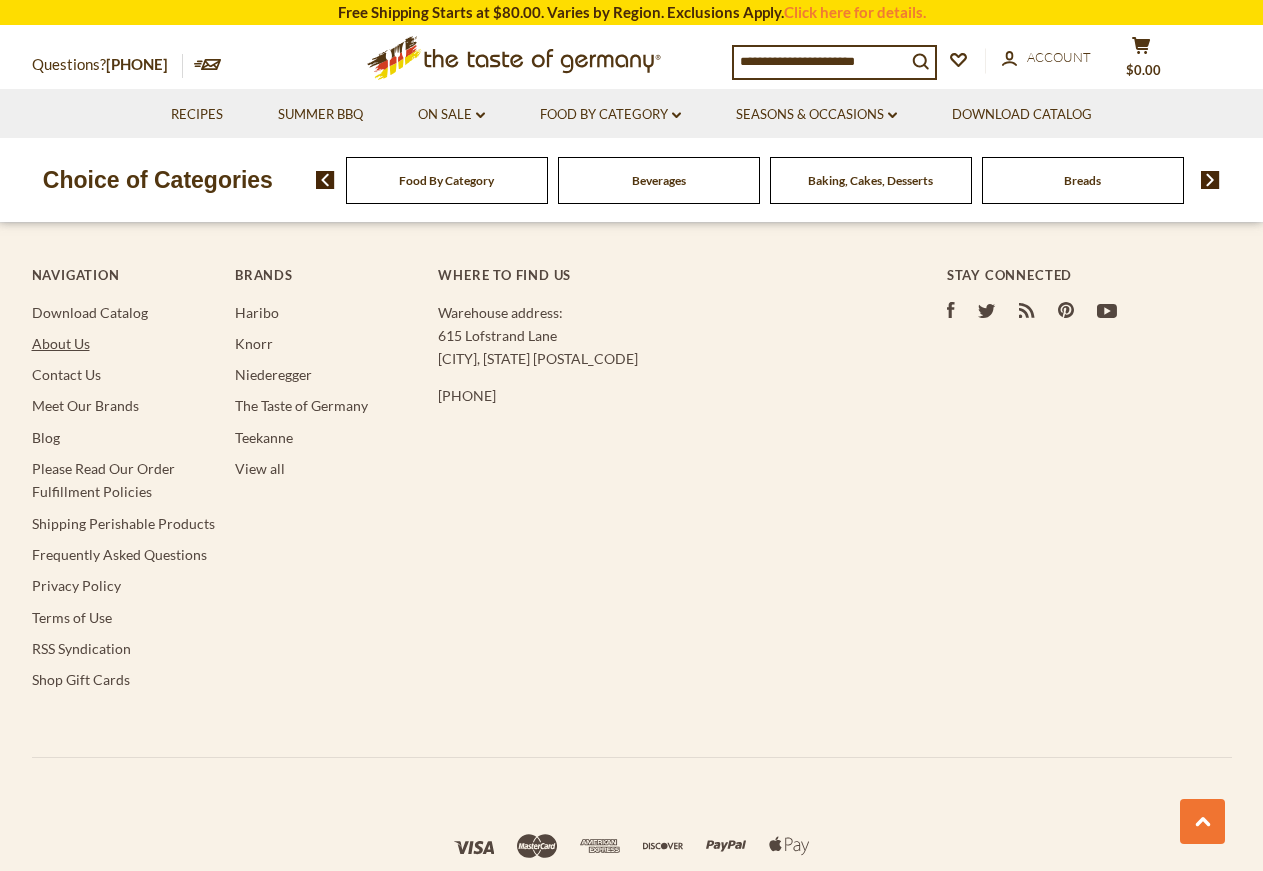 click on "About Us" at bounding box center (61, 343) 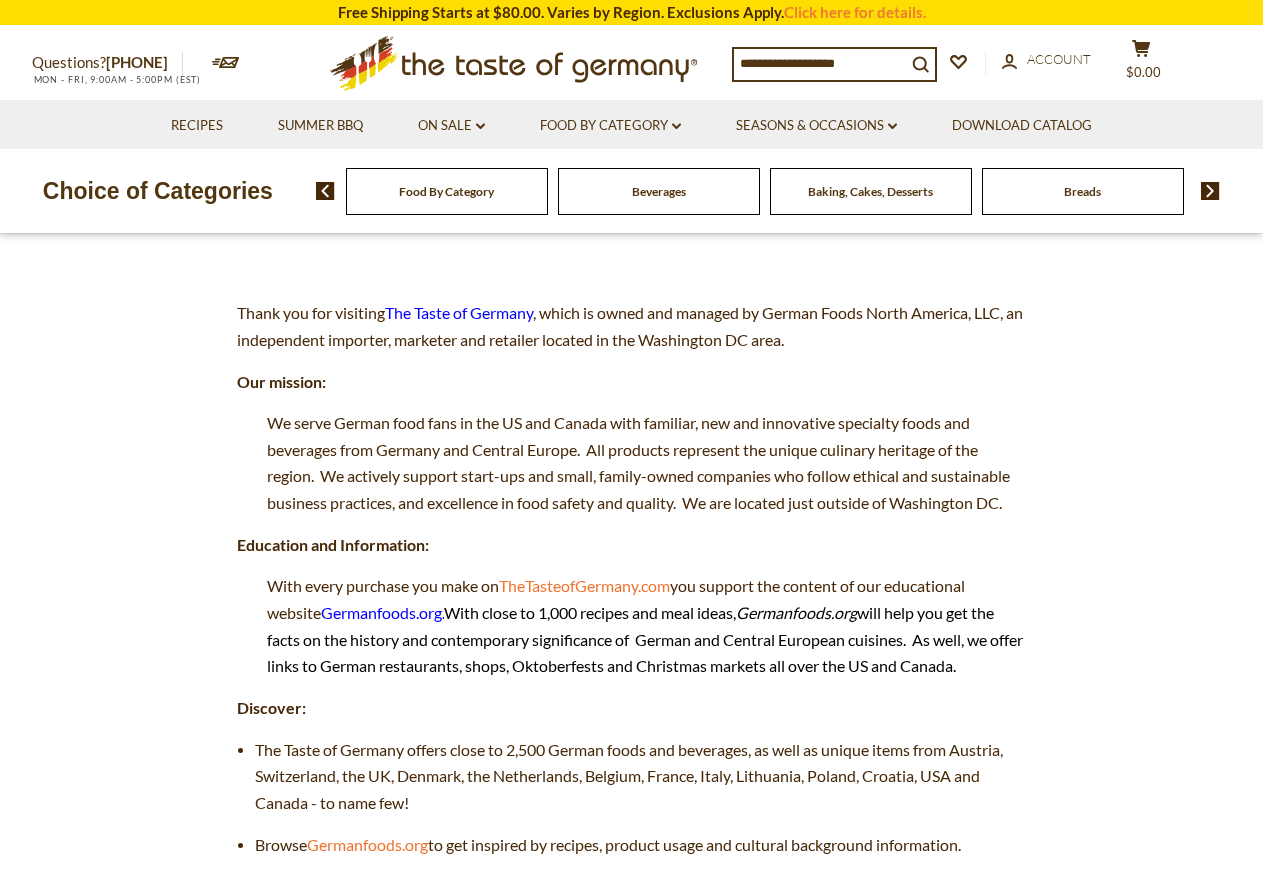scroll, scrollTop: 204, scrollLeft: 0, axis: vertical 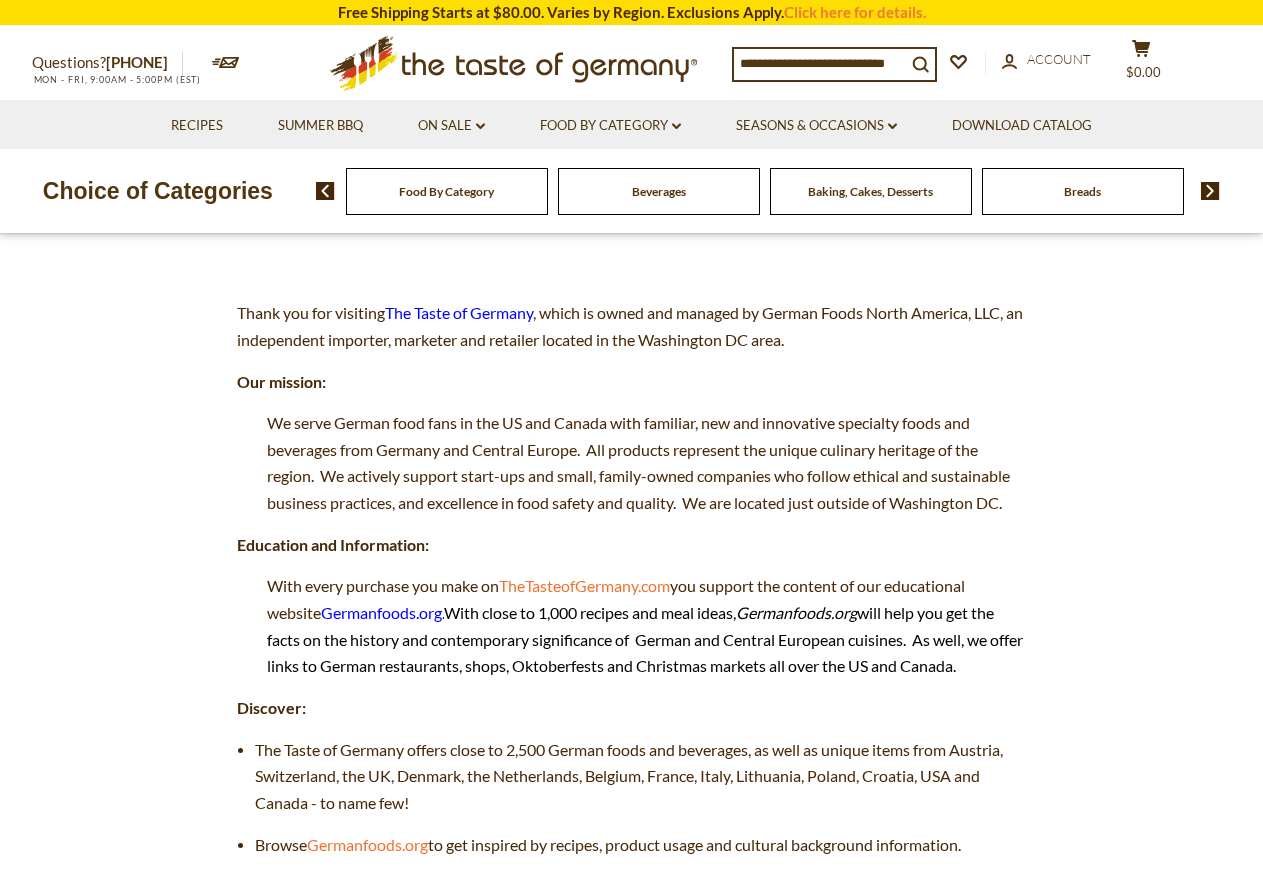 click on "We serve German food fans in the US and Canada with familiar, new and innovative specialty foods and beverages from Germany and Central Europe.  All products represent the unique culinary heritage of the region.  We actively support start-ups and small, family-owned companies who follow ethical and sustainable business practices, and excellence in food safety and quality.  We are located just outside of Washington DC." at bounding box center (632, 463) 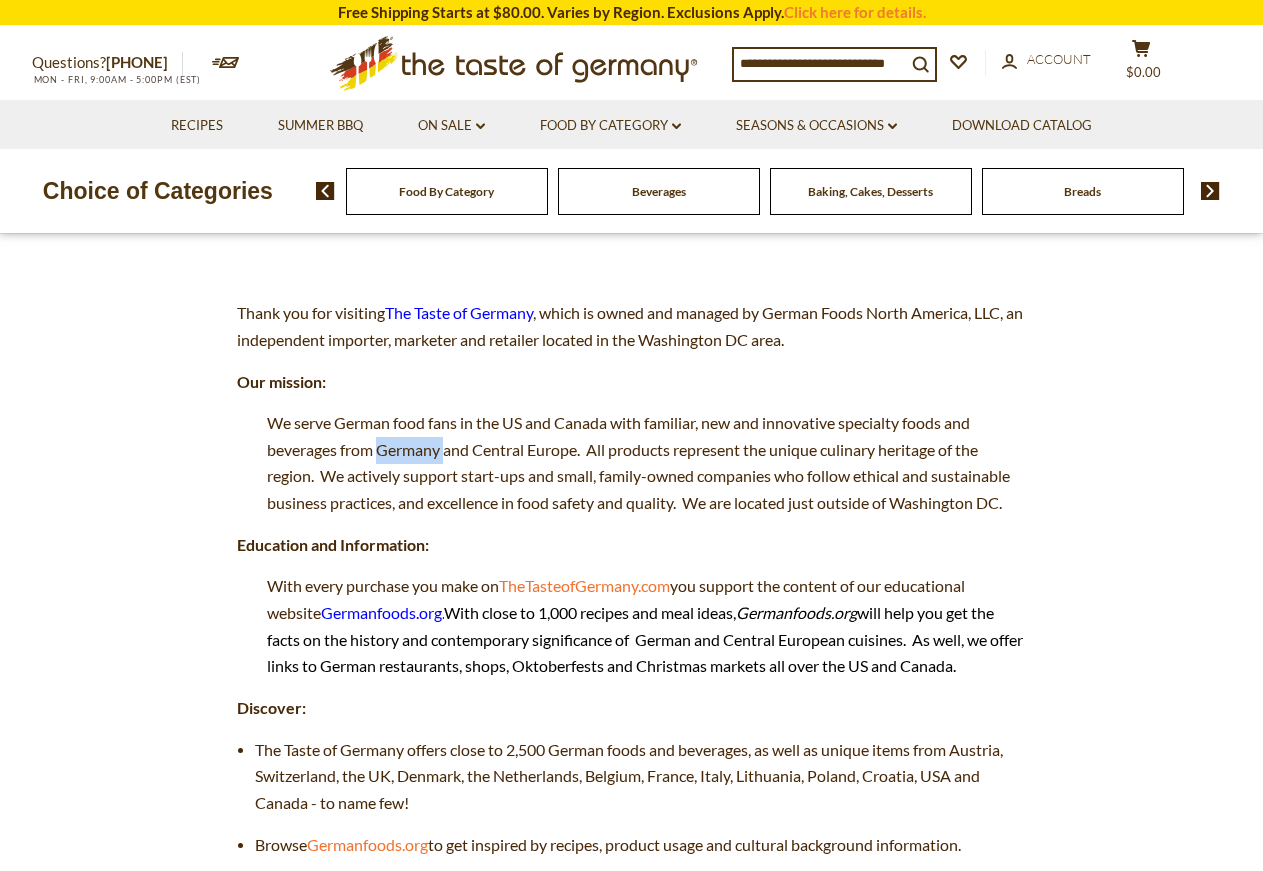 click on "We serve German food fans in the US and Canada with familiar, new and innovative specialty foods and beverages from Germany and Central Europe.  All products represent the unique culinary heritage of the region.  We actively support start-ups and small, family-owned companies who follow ethical and sustainable business practices, and excellence in food safety and quality.  We are located just outside of Washington DC." at bounding box center [632, 463] 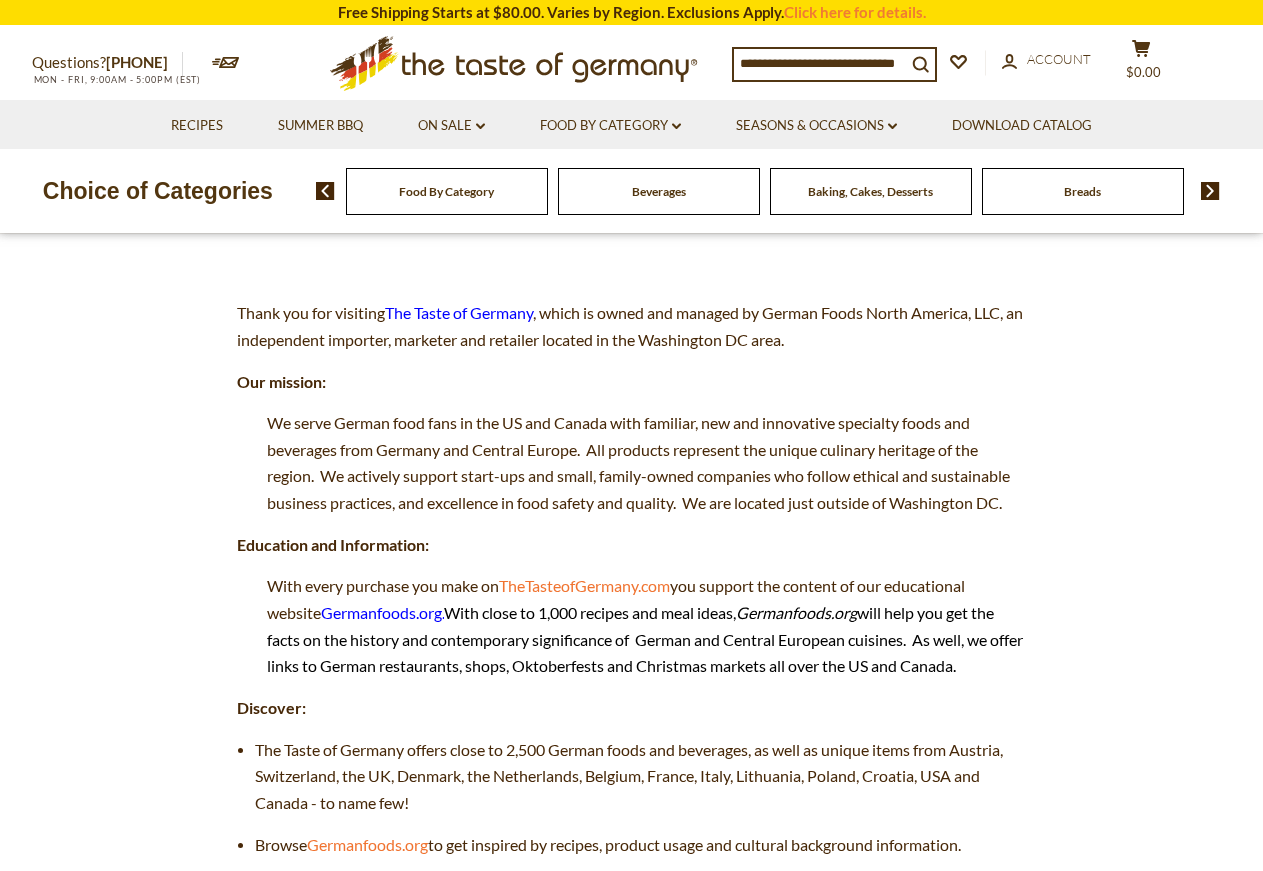 click on "We serve German food fans in the US and Canada with familiar, new and innovative specialty foods and beverages from Germany and Central Europe.  All products represent the unique culinary heritage of the region.  We actively support start-ups and small, family-owned companies who follow ethical and sustainable business practices, and excellence in food safety and quality.  We are located just outside of Washington DC." at bounding box center [632, 463] 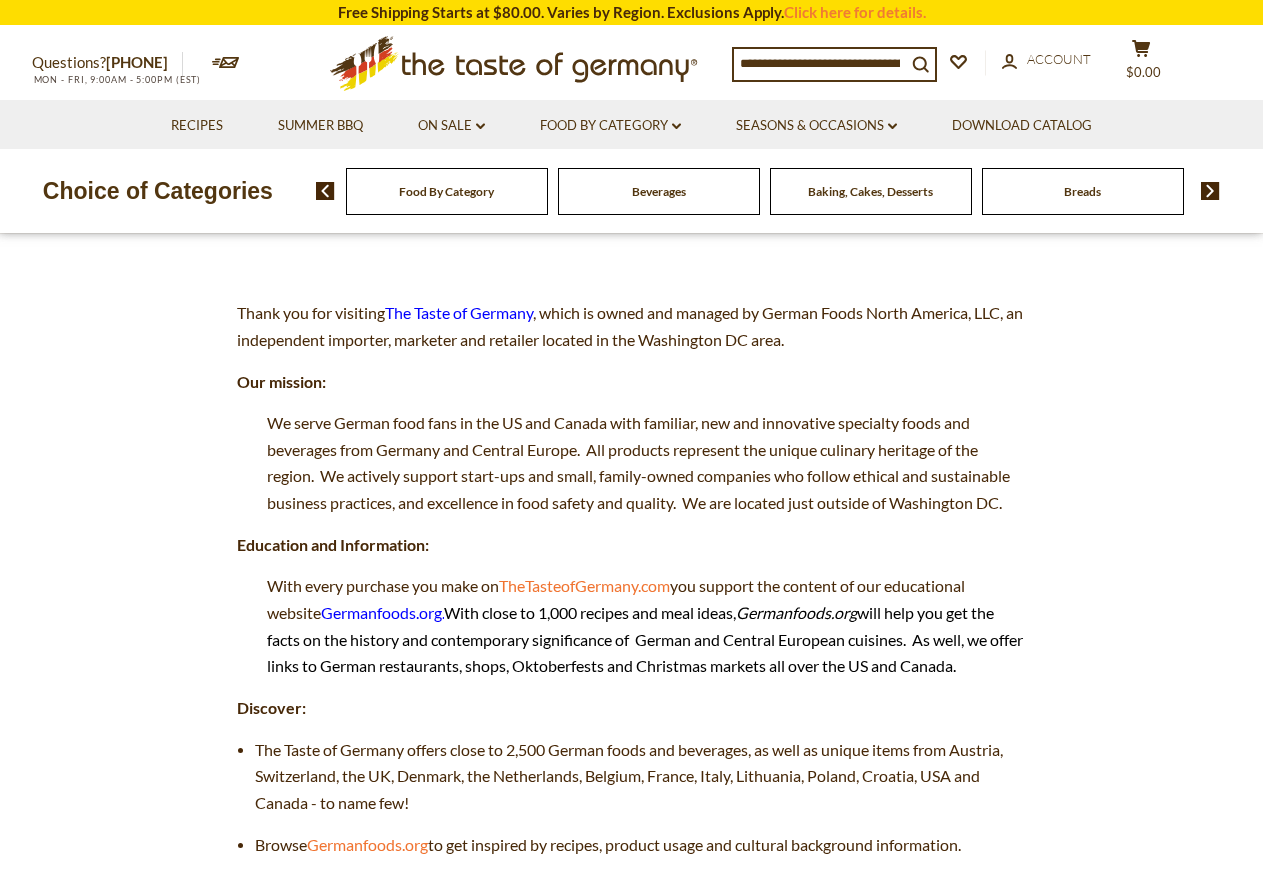 drag, startPoint x: 0, startPoint y: 548, endPoint x: 385, endPoint y: 467, distance: 393.42853 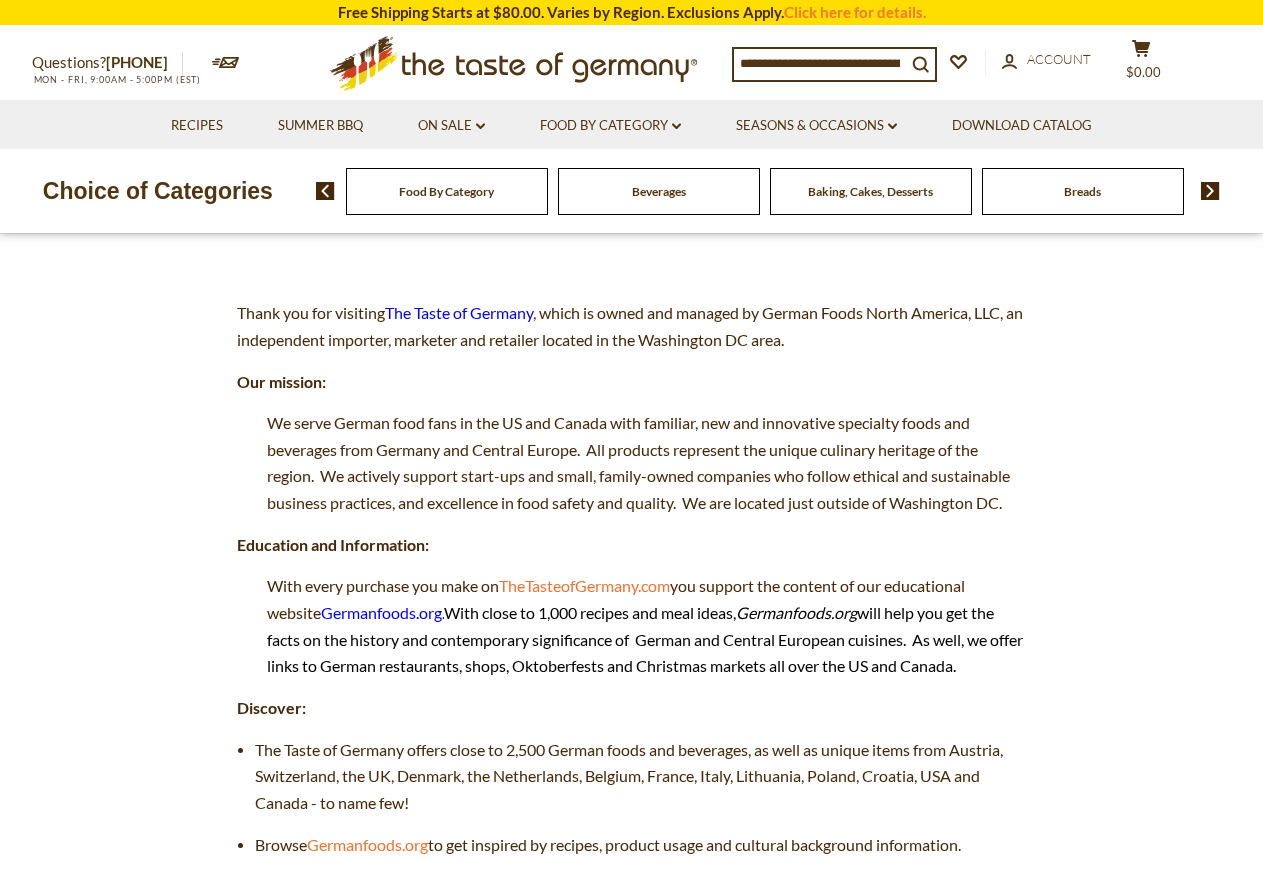 click on "We serve German food fans in the US and Canada with familiar, new and innovative specialty foods and beverages from Germany and Central Europe.  All products represent the unique culinary heritage of the region.  We actively support start-ups and small, family-owned companies who follow ethical and sustainable business practices, and excellence in food safety and quality.  We are located just outside of Washington DC." at bounding box center [638, 462] 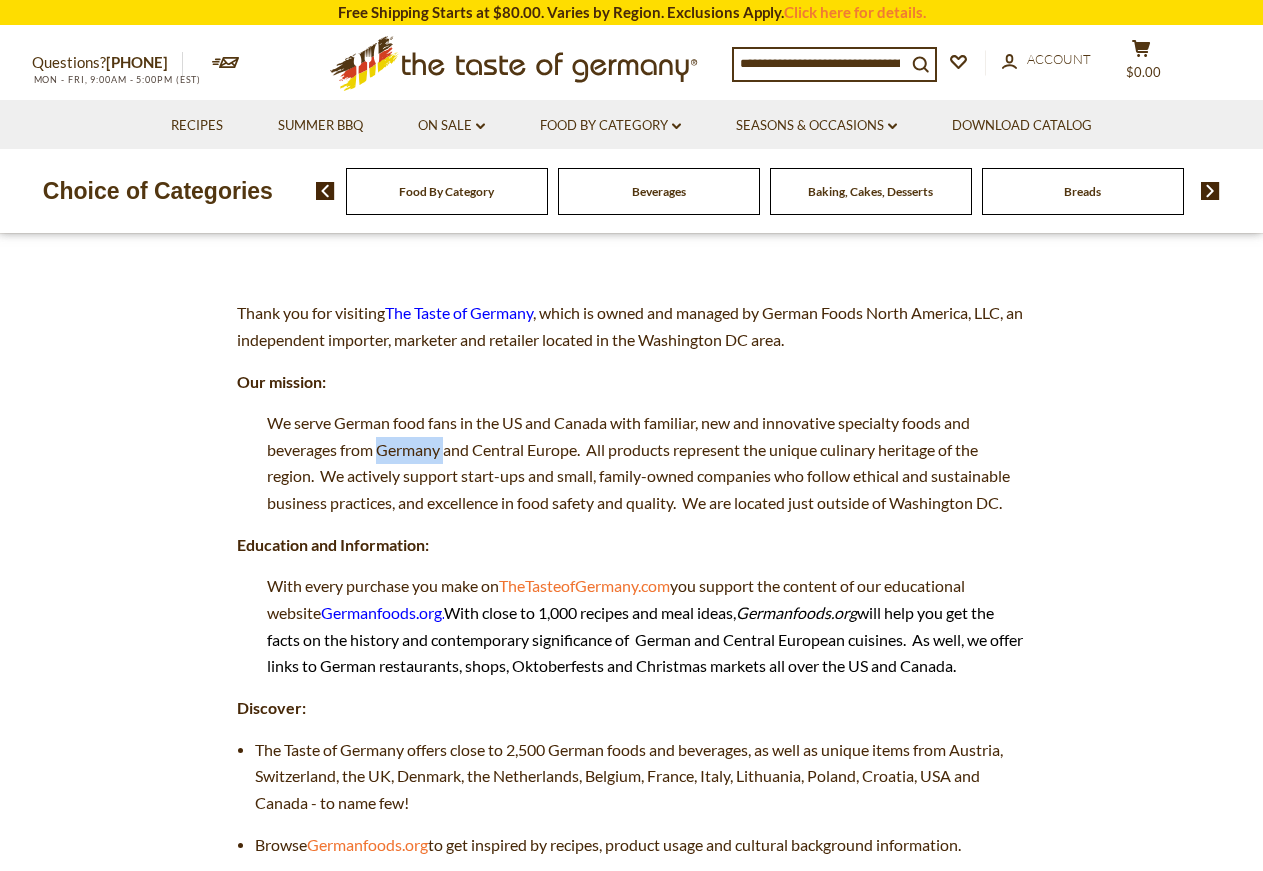 click on "We serve German food fans in the US and Canada with familiar, new and innovative specialty foods and beverages from Germany and Central Europe.  All products represent the unique culinary heritage of the region.  We actively support start-ups and small, family-owned companies who follow ethical and sustainable business practices, and excellence in food safety and quality.  We are located just outside of Washington DC." at bounding box center (638, 462) 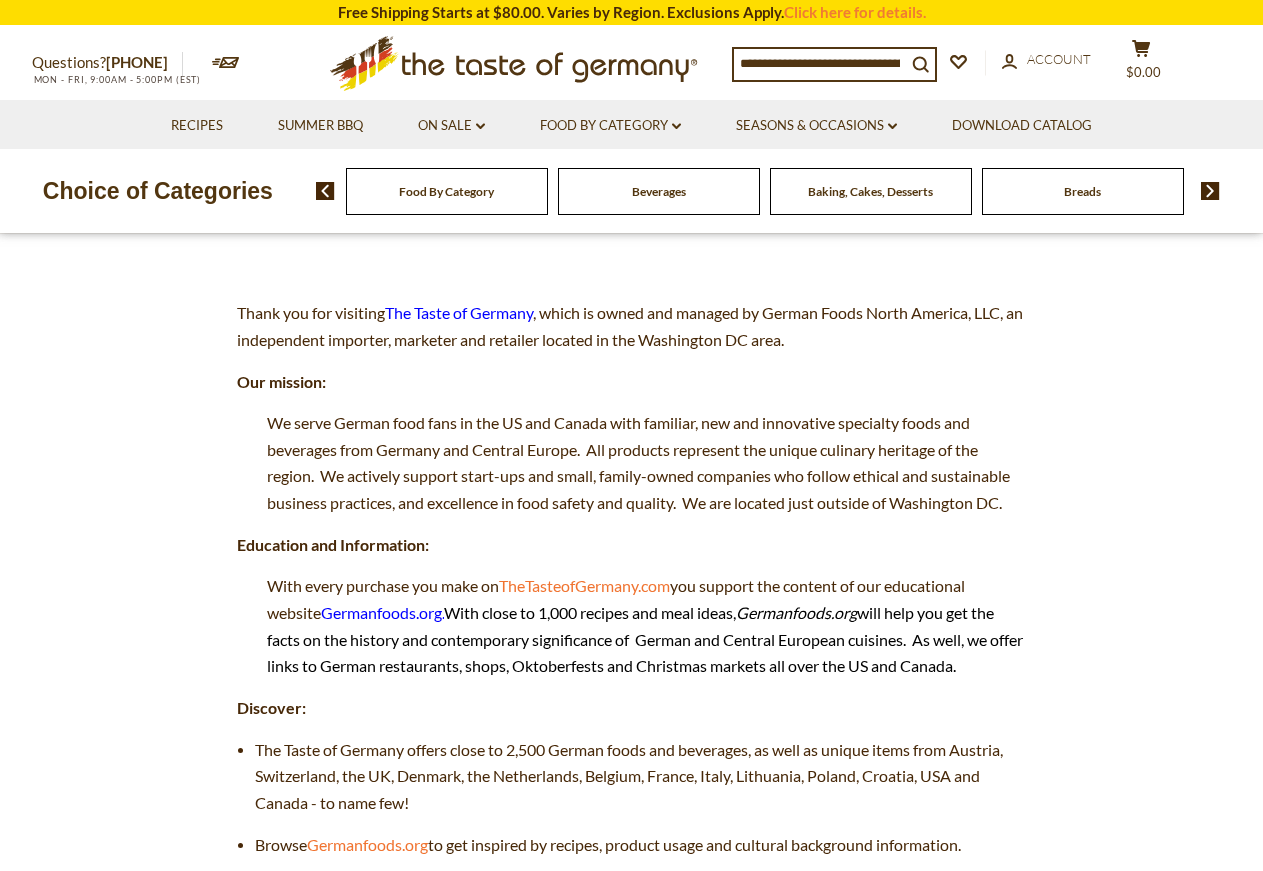 drag, startPoint x: 423, startPoint y: 455, endPoint x: 0, endPoint y: 557, distance: 435.1241 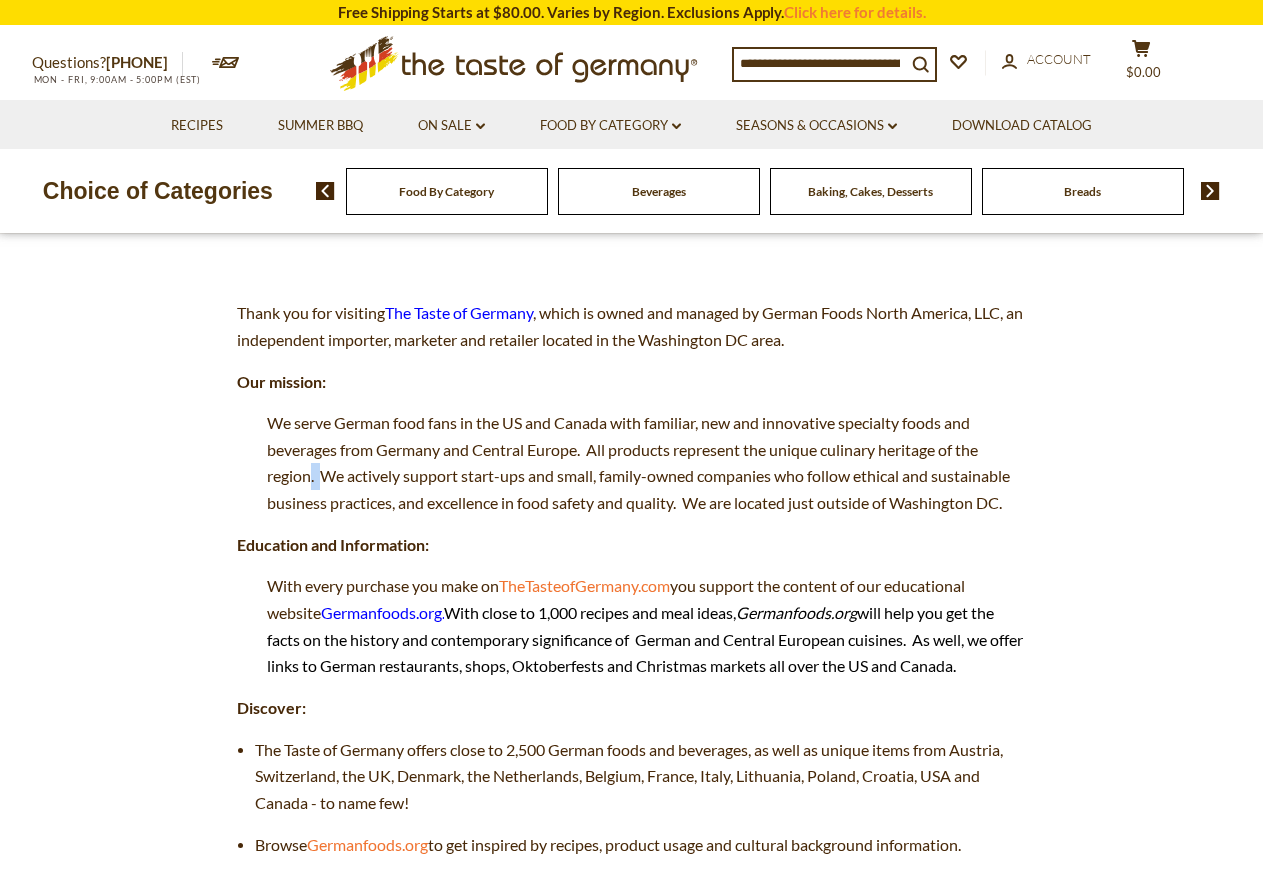 click on "We serve German food fans in the US and Canada with familiar, new and innovative specialty foods and beverages from Germany and Central Europe.  All products represent the unique culinary heritage of the region.  We actively support start-ups and small, family-owned companies who follow ethical and sustainable business practices, and excellence in food safety and quality.  We are located just outside of Washington DC." at bounding box center [632, 463] 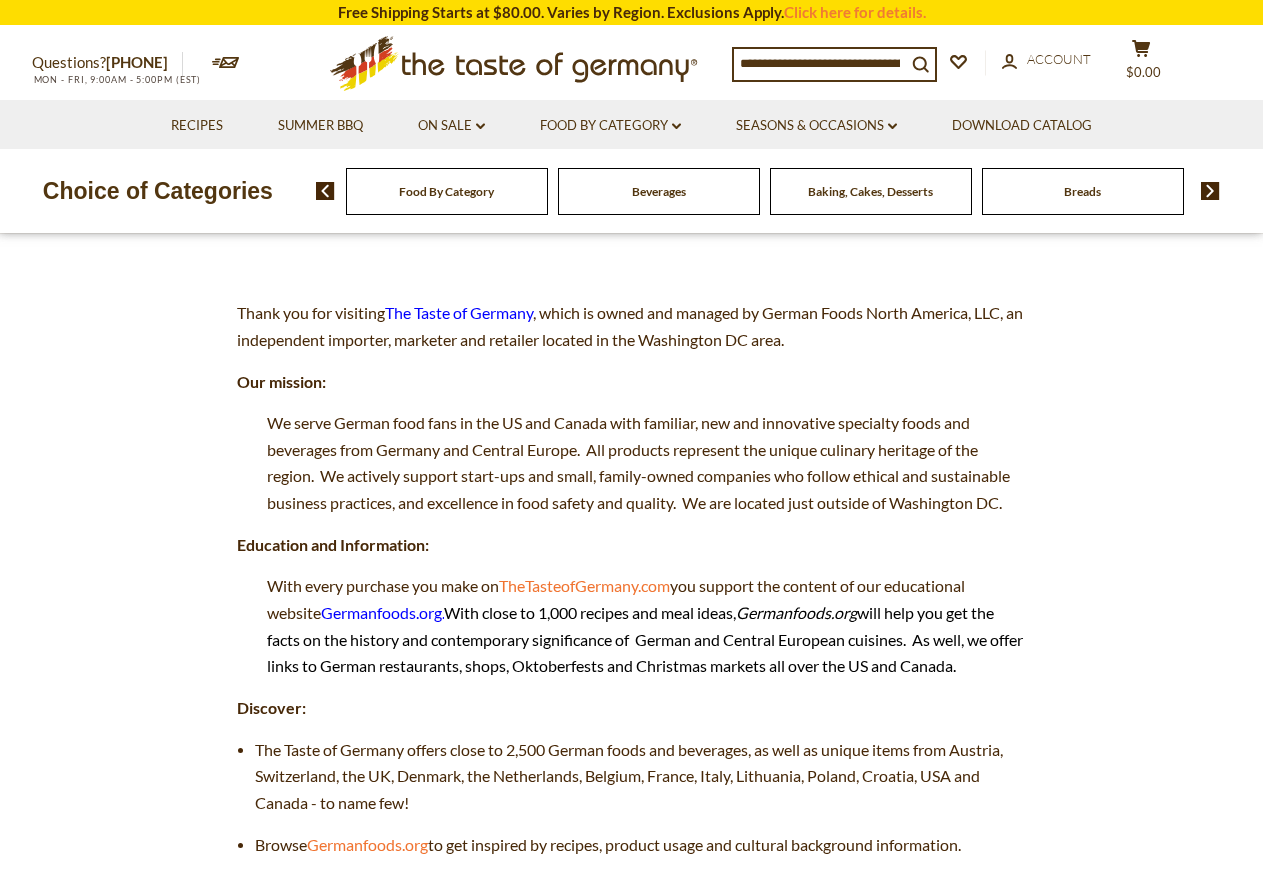 click on "We serve German food fans in the US and Canada with familiar, new and innovative specialty foods and beverages from Germany and Central Europe.  All products represent the unique culinary heritage of the region.  We actively support start-ups and small, family-owned companies who follow ethical and sustainable business practices, and excellence in food safety and quality.  We are located just outside of Washington DC." at bounding box center (632, 463) 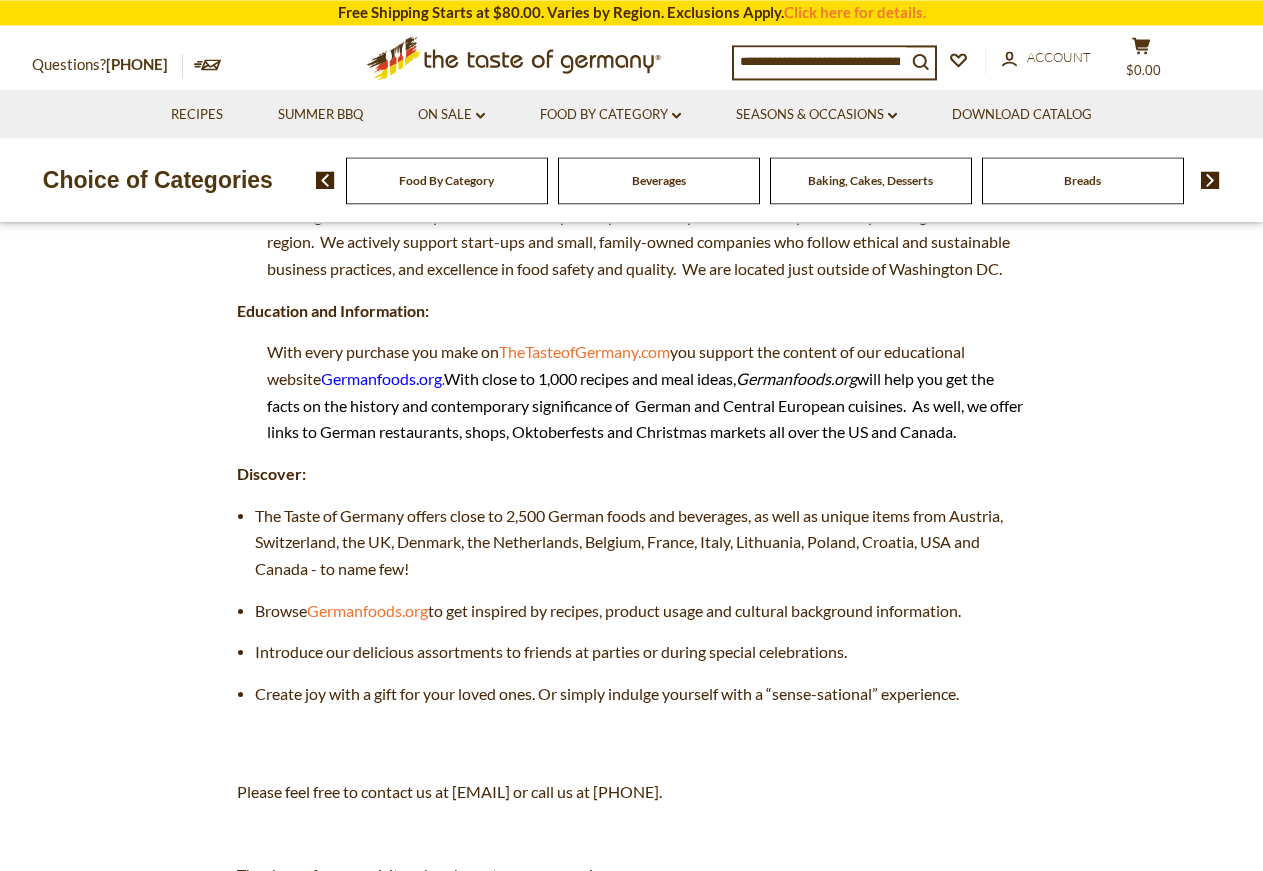 scroll, scrollTop: 510, scrollLeft: 0, axis: vertical 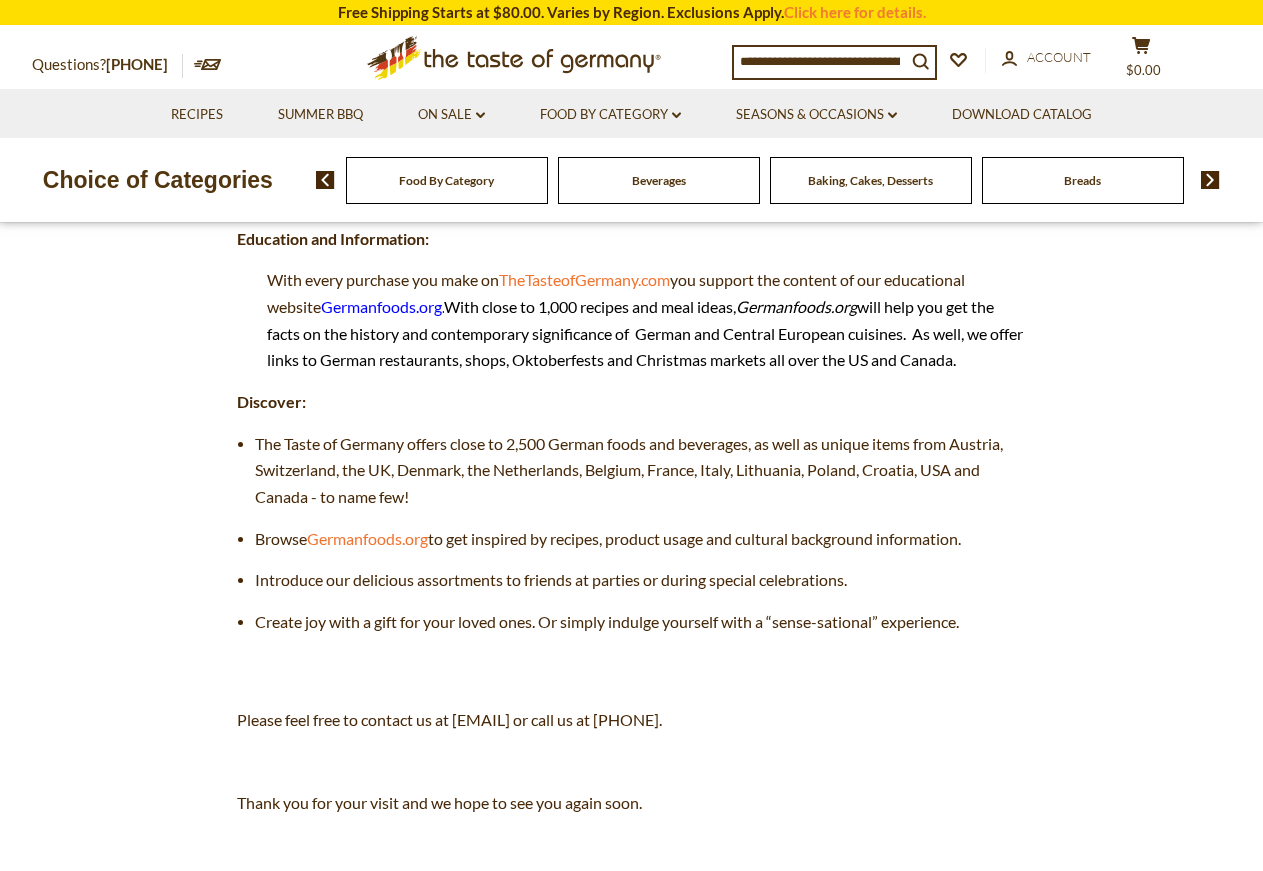 click on "The Taste of Germany offers close to 2,500 German foods and beverages, as well as unique items from Austria, Switzerland, the UK, Denmark, the Netherlands, Belgium, France, Italy, Lithuania, Poland, Croatia, USA and Canada - to name few!" at bounding box center (629, 470) 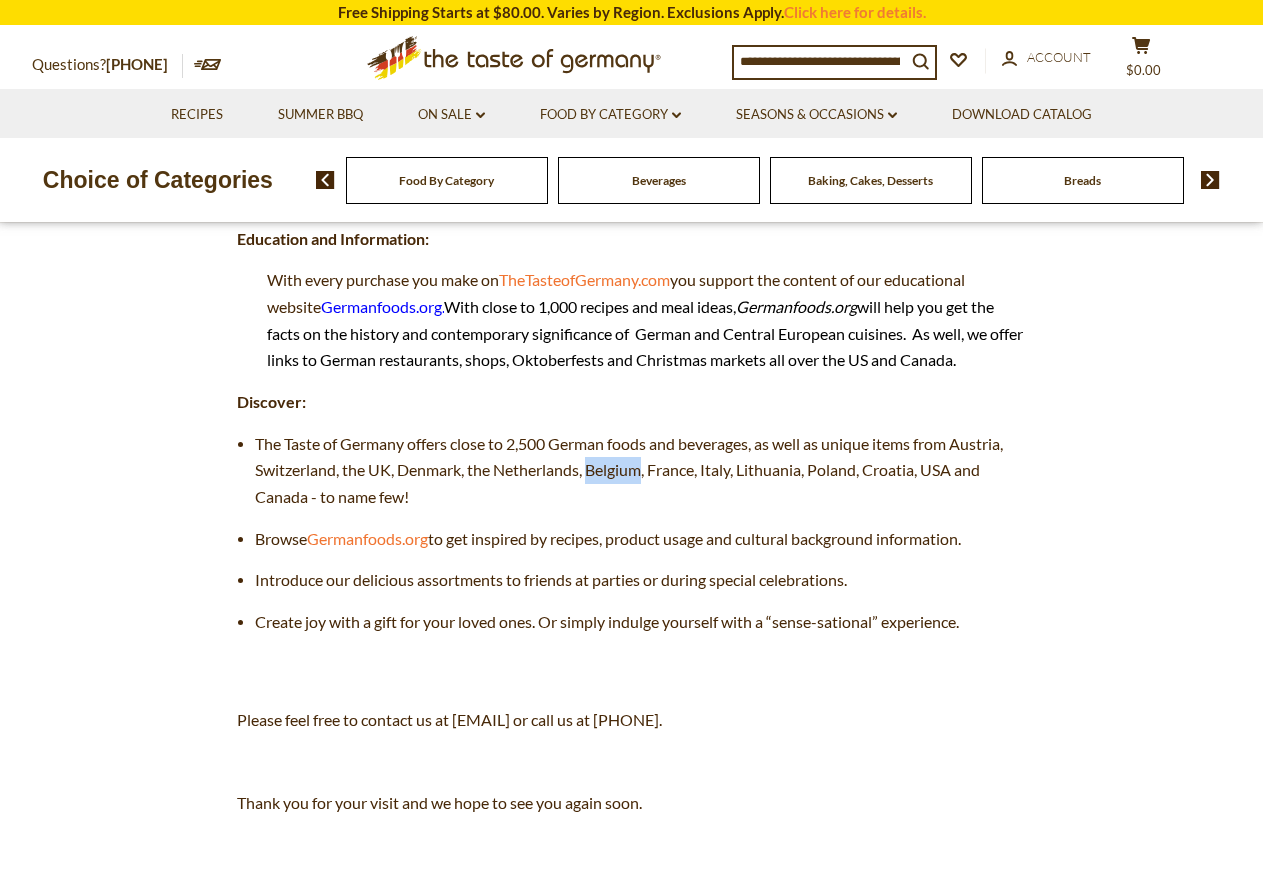 click on "The Taste of Germany offers close to 2,500 German foods and beverages, as well as unique items from Austria, Switzerland, the UK, Denmark, the Netherlands, Belgium, France, Italy, Lithuania, Poland, Croatia, USA and Canada - to name few!" at bounding box center [629, 470] 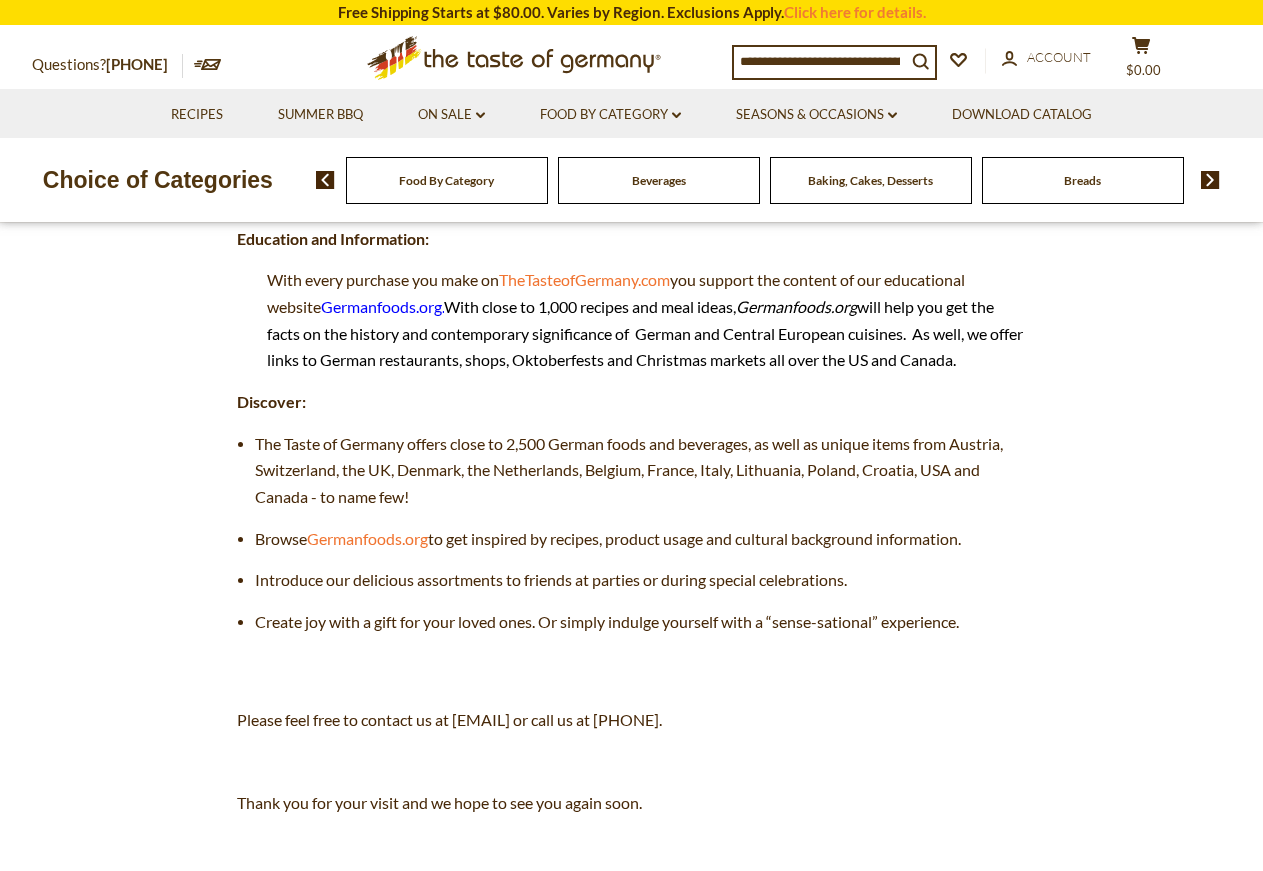 click on "The Taste of Germany offers close to 2,500 German foods and beverages, as well as unique items from Austria, Switzerland, the UK, Denmark, the Netherlands, Belgium, France, Italy, Lithuania, Poland, Croatia, USA and Canada - to name few!" at bounding box center (629, 470) 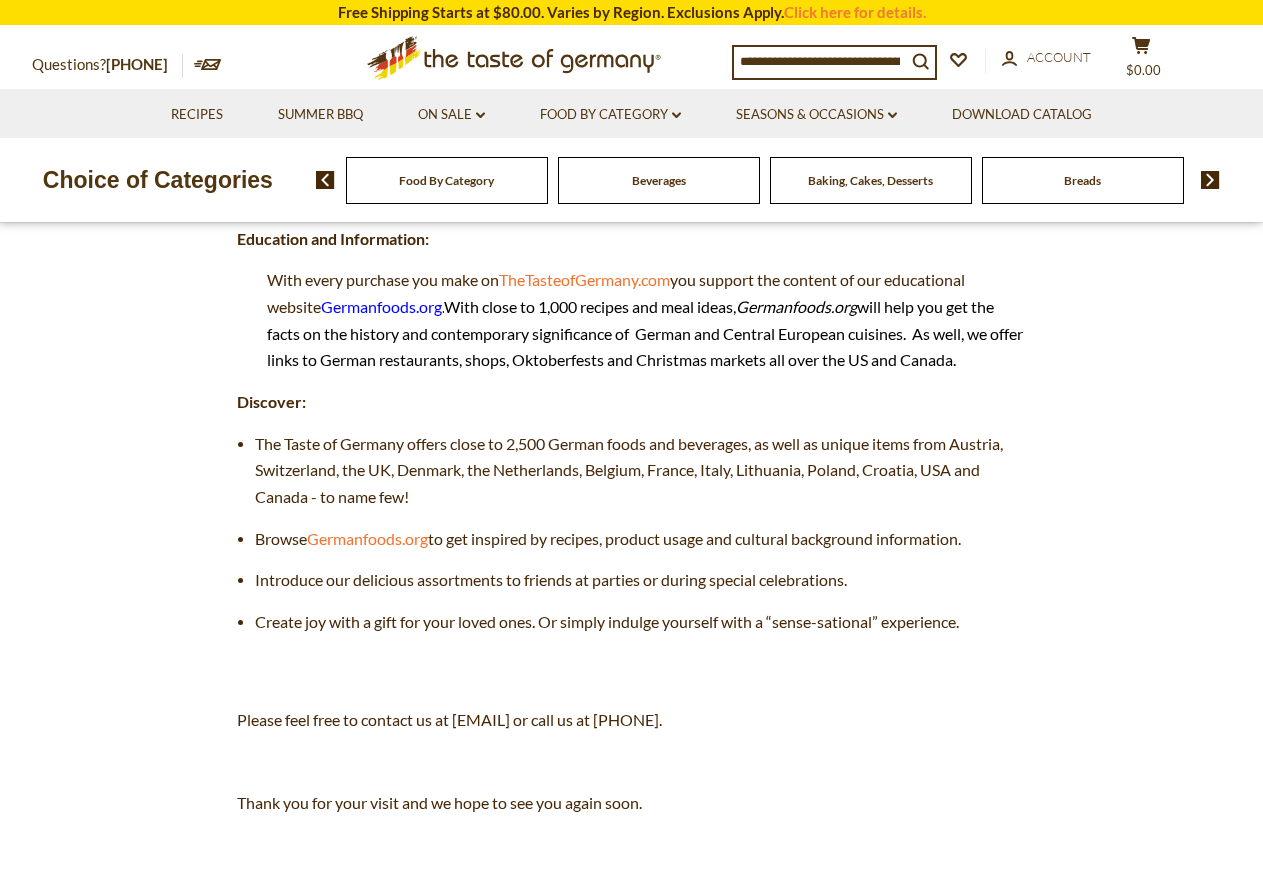 click on "The Taste of Germany offers close to 2,500 German foods and beverages, as well as unique items from Austria, Switzerland, the UK, Denmark, the Netherlands, Belgium, France, Italy, Lithuania, Poland, Croatia, USA and Canada - to name few!" at bounding box center (629, 470) 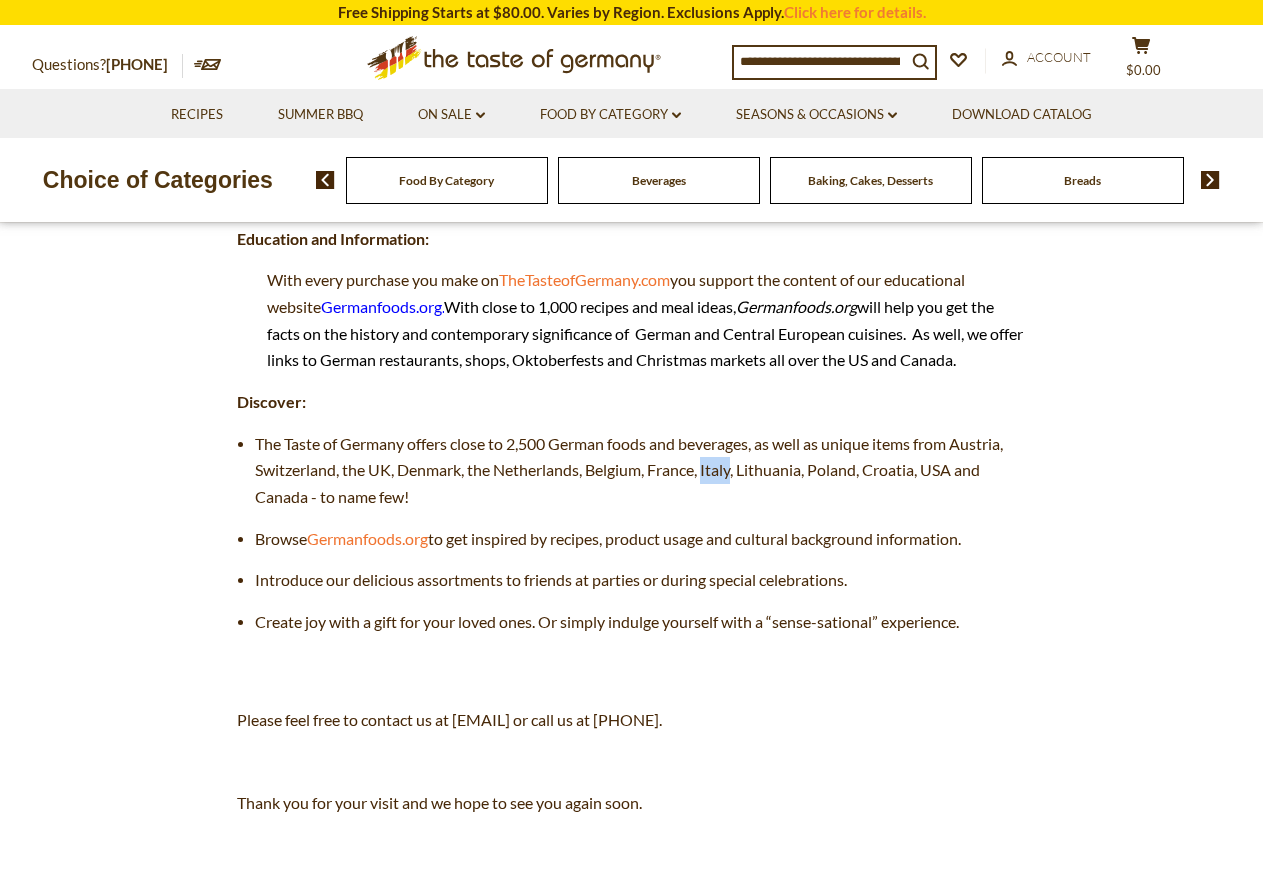 click on "The Taste of Germany offers close to 2,500 German foods and beverages, as well as unique items from Austria, Switzerland, the UK, Denmark, the Netherlands, Belgium, France, Italy, Lithuania, Poland, Croatia, USA and Canada - to name few!" at bounding box center (629, 470) 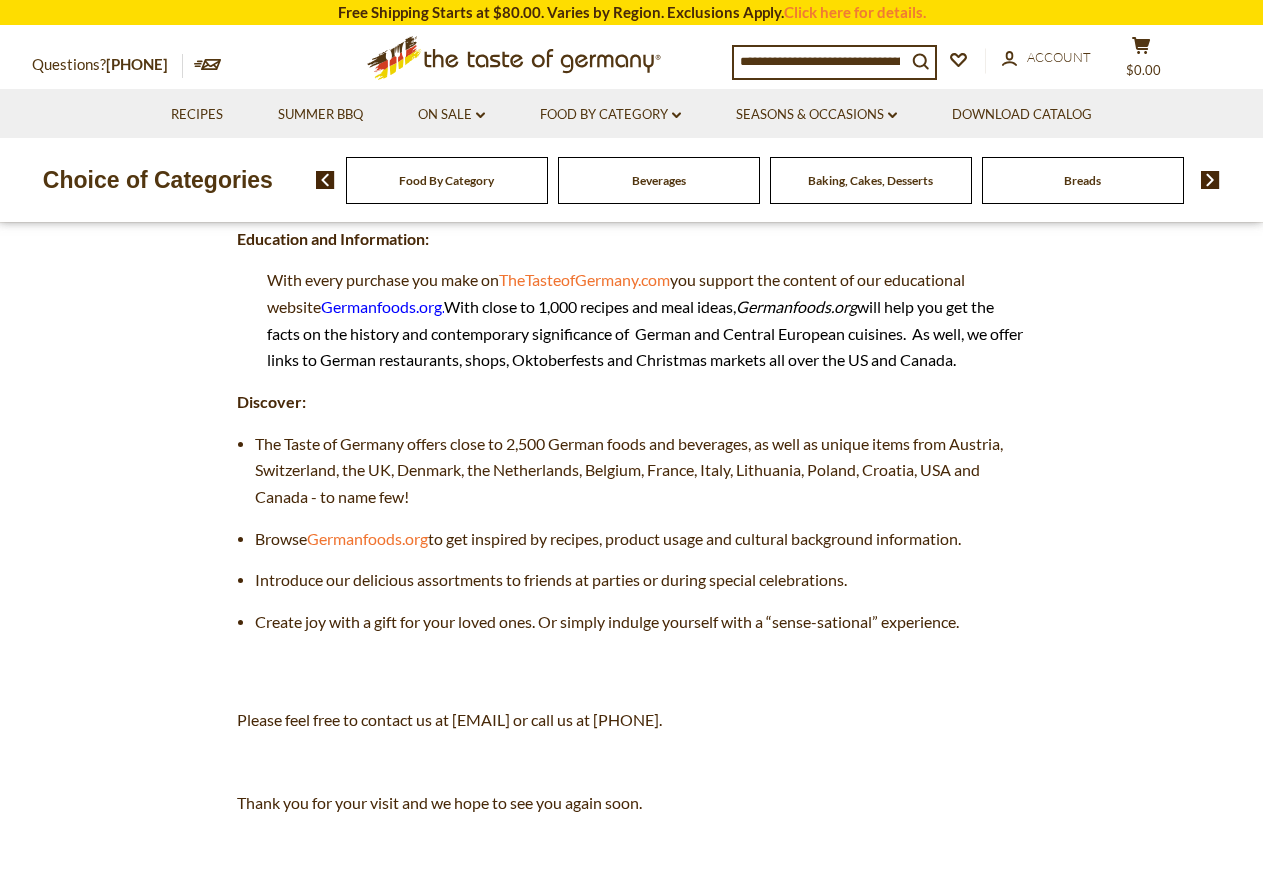 drag, startPoint x: 718, startPoint y: 462, endPoint x: 119, endPoint y: 556, distance: 606.33075 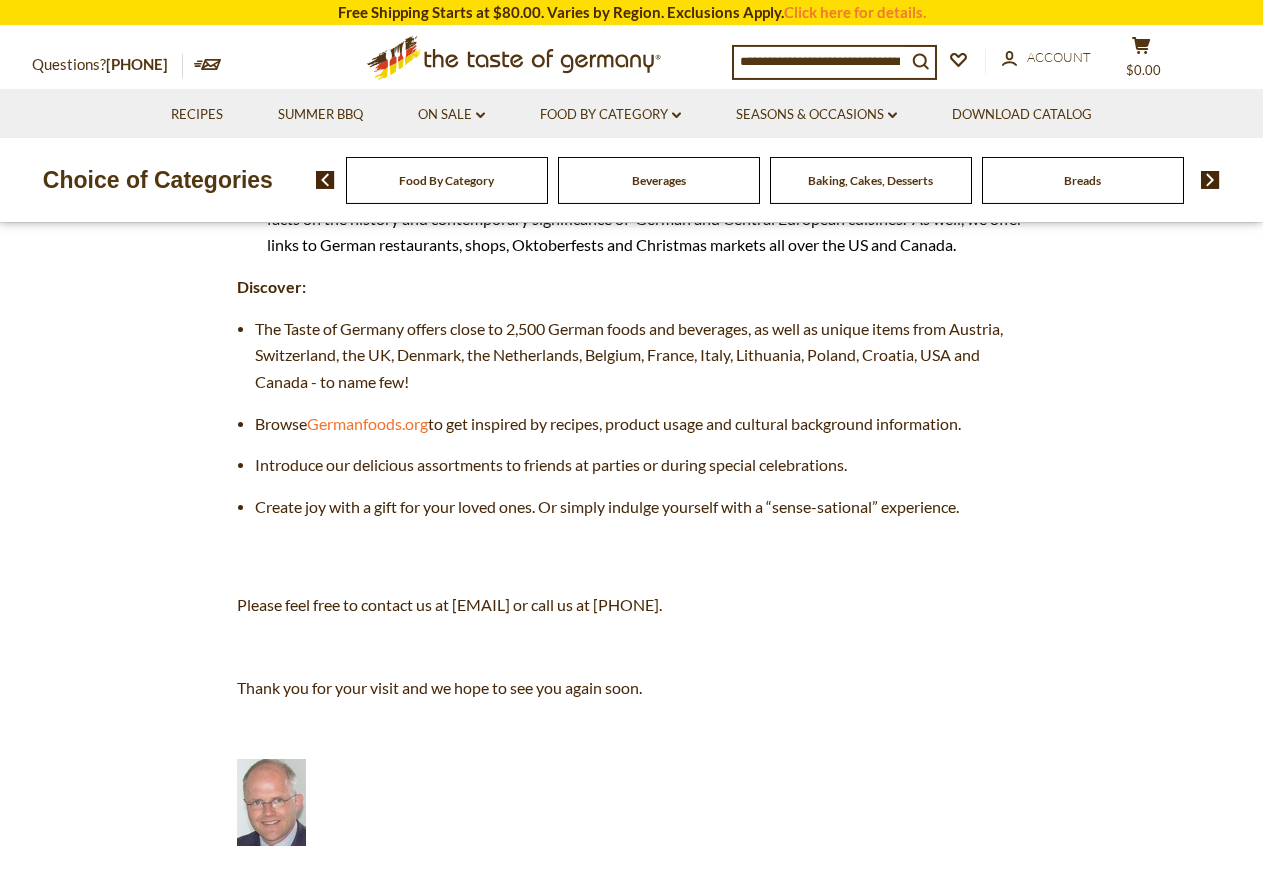 scroll, scrollTop: 714, scrollLeft: 0, axis: vertical 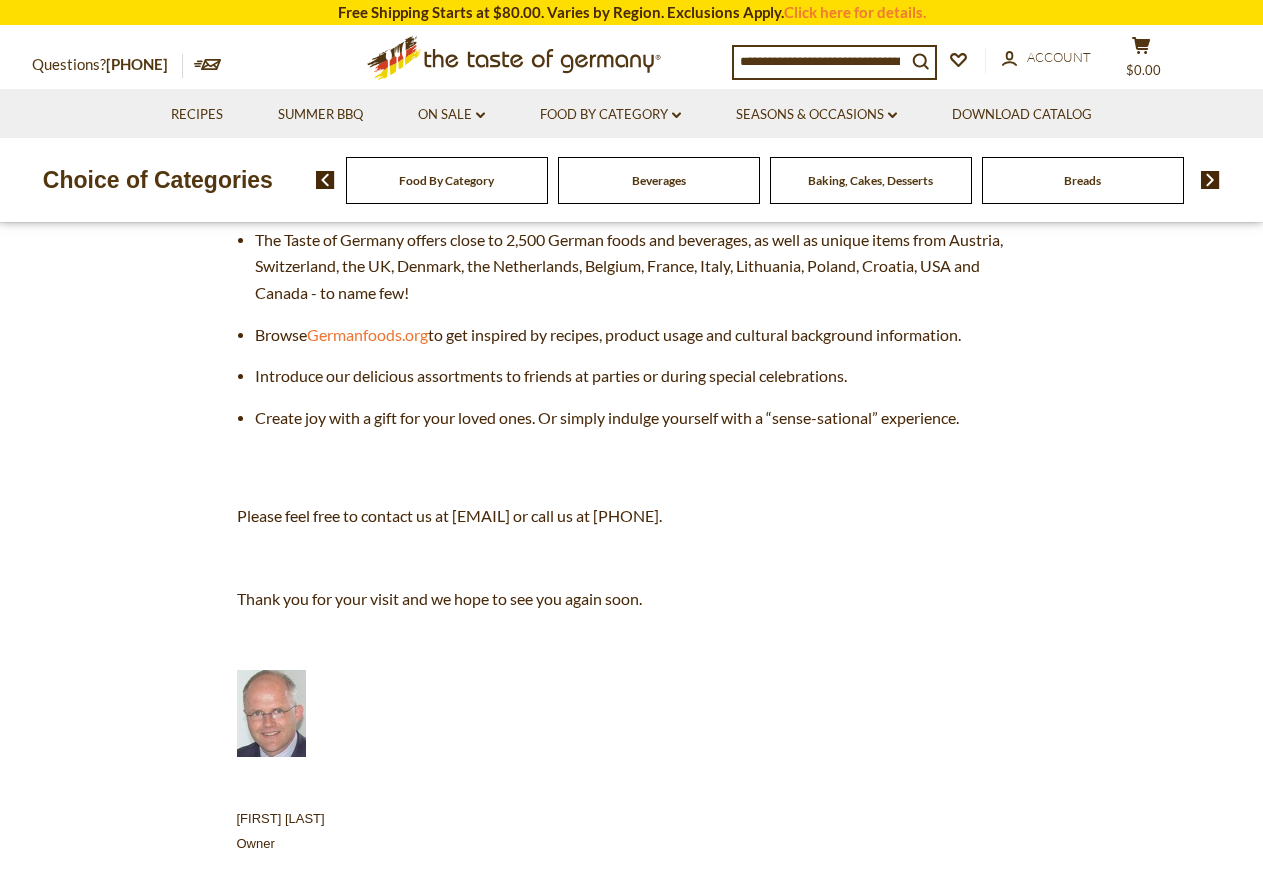 click on "Thank you for visiting  The Taste of Germany , which is owned and managed by German Foods North America, LLC, an independent importer, marketer and retailer located in the Washington DC area.
Our mission:
We serve German food fans in the US and Canada with familiar, new and innovative specialty foods and beverages from Germany and Central Europe.  All products represent the unique culinary heritage of the region.  We actively support start-ups and small, family-owned companies who follow ethical and sustainable business practices, and excellence in food safety and quality.  We are located just outside of Washington DC.
Education and Information:
With every purchase you make on  TheTasteofGermany.com  you support the content of our educational website  Germanfoods.org .   With close to 1,000 recipes and meal ideas,  Germanfoods.org
Discover:
Browse  Germanfoods.org  to get inspired by recipes, product usage and cultural background information." at bounding box center (631, 342) 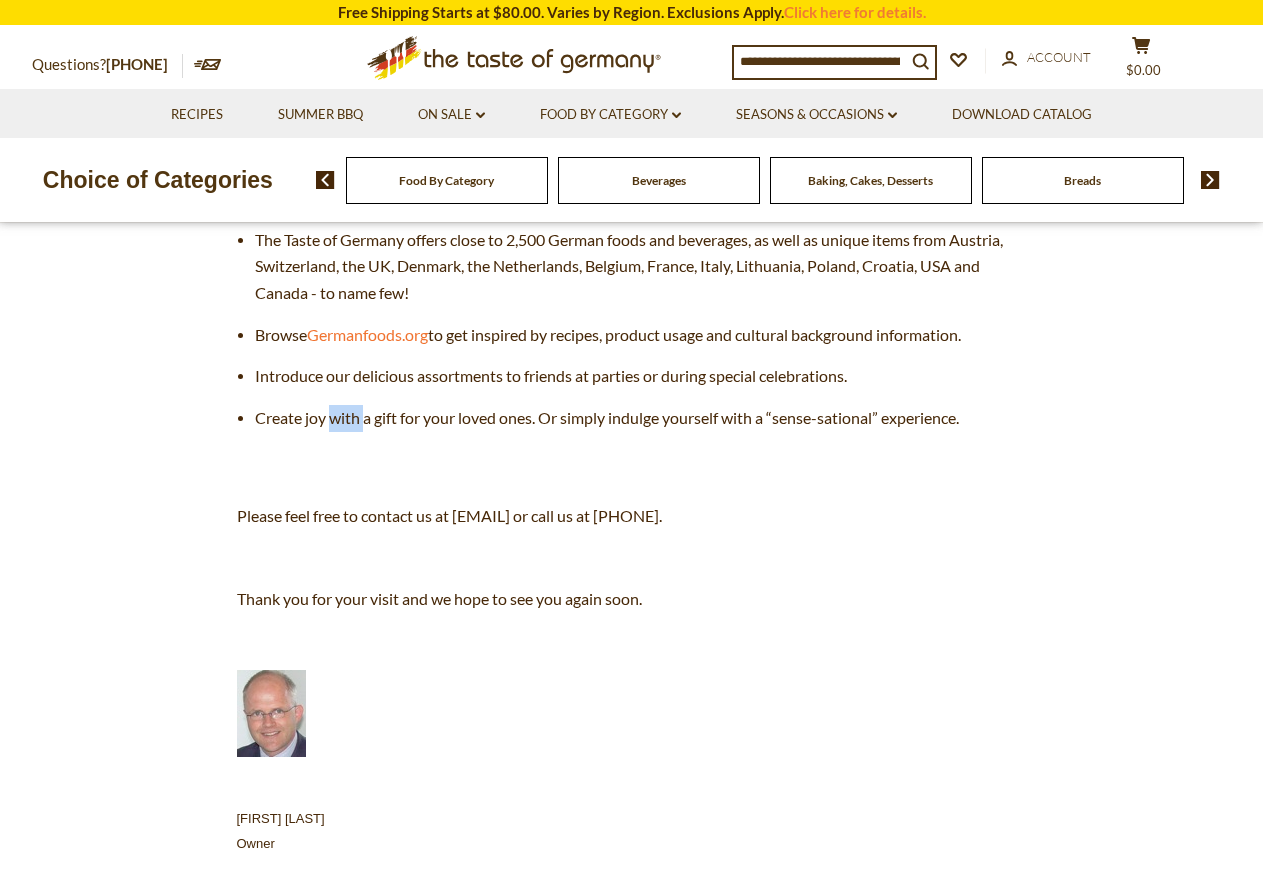 click on "Create joy with a gift for your loved ones. Or simply indulge yourself with a “sense-sational” experience." at bounding box center [607, 417] 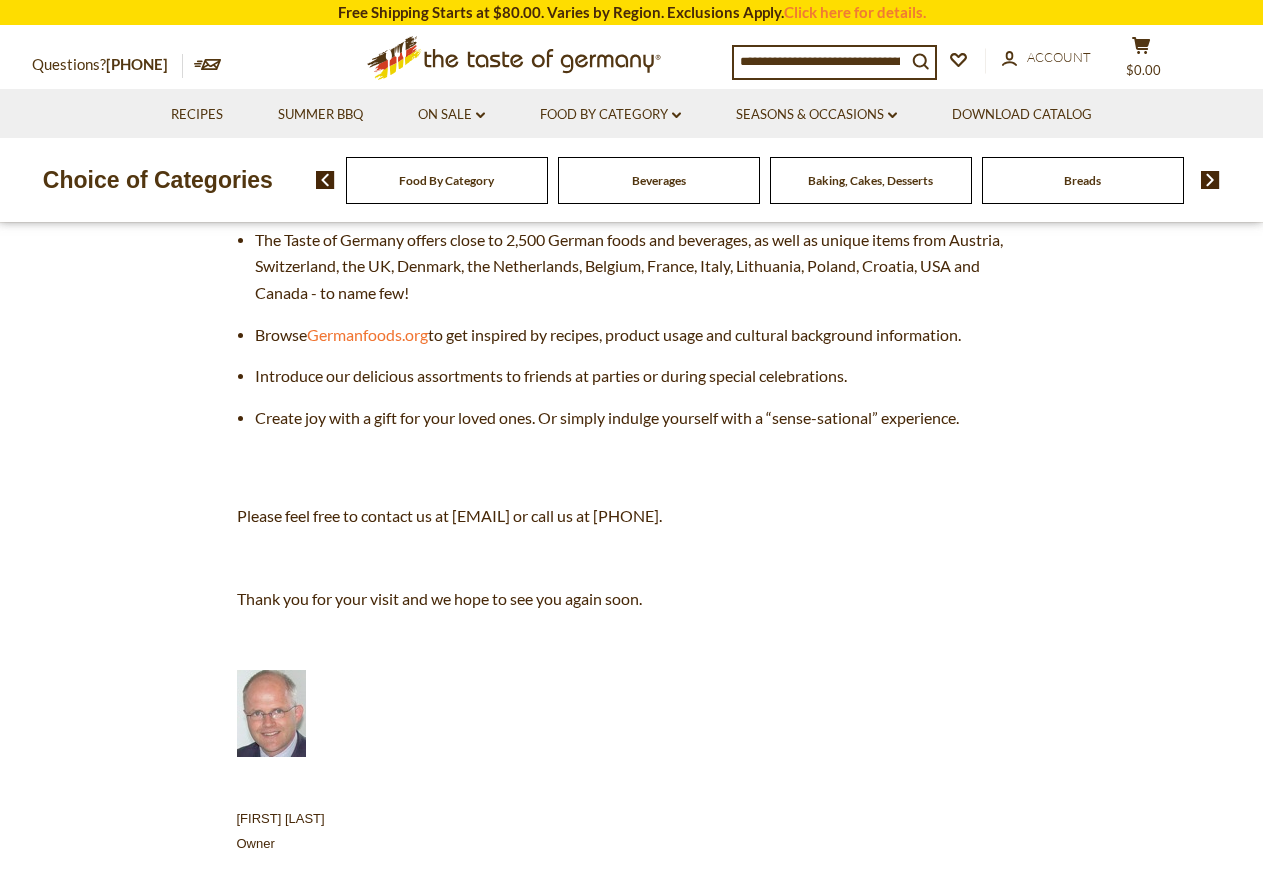 click on "Create joy with a gift for your loved ones. Or simply indulge yourself with a “sense-sational” experience." at bounding box center [607, 417] 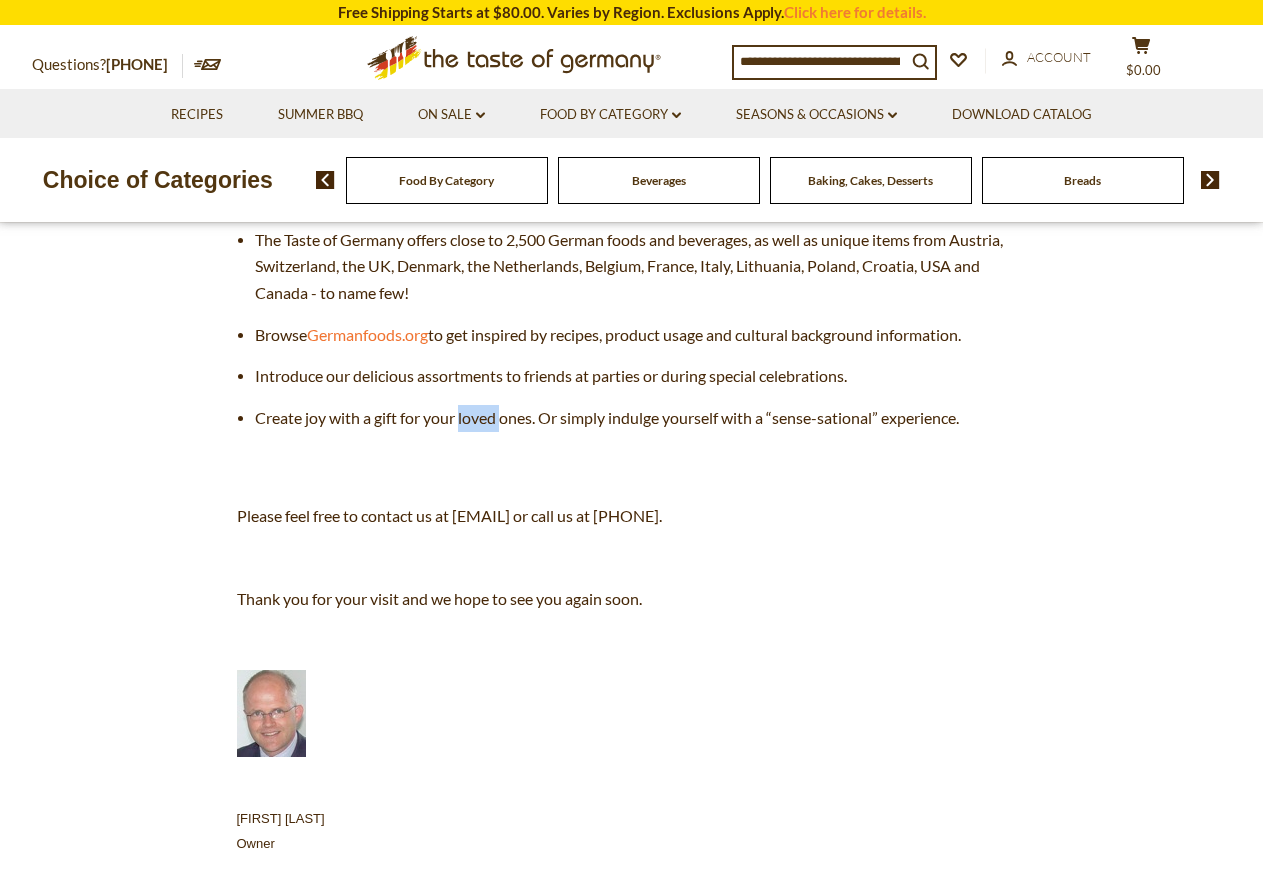 click on "Create joy with a gift for your loved ones. Or simply indulge yourself with a “sense-sational” experience." at bounding box center [607, 417] 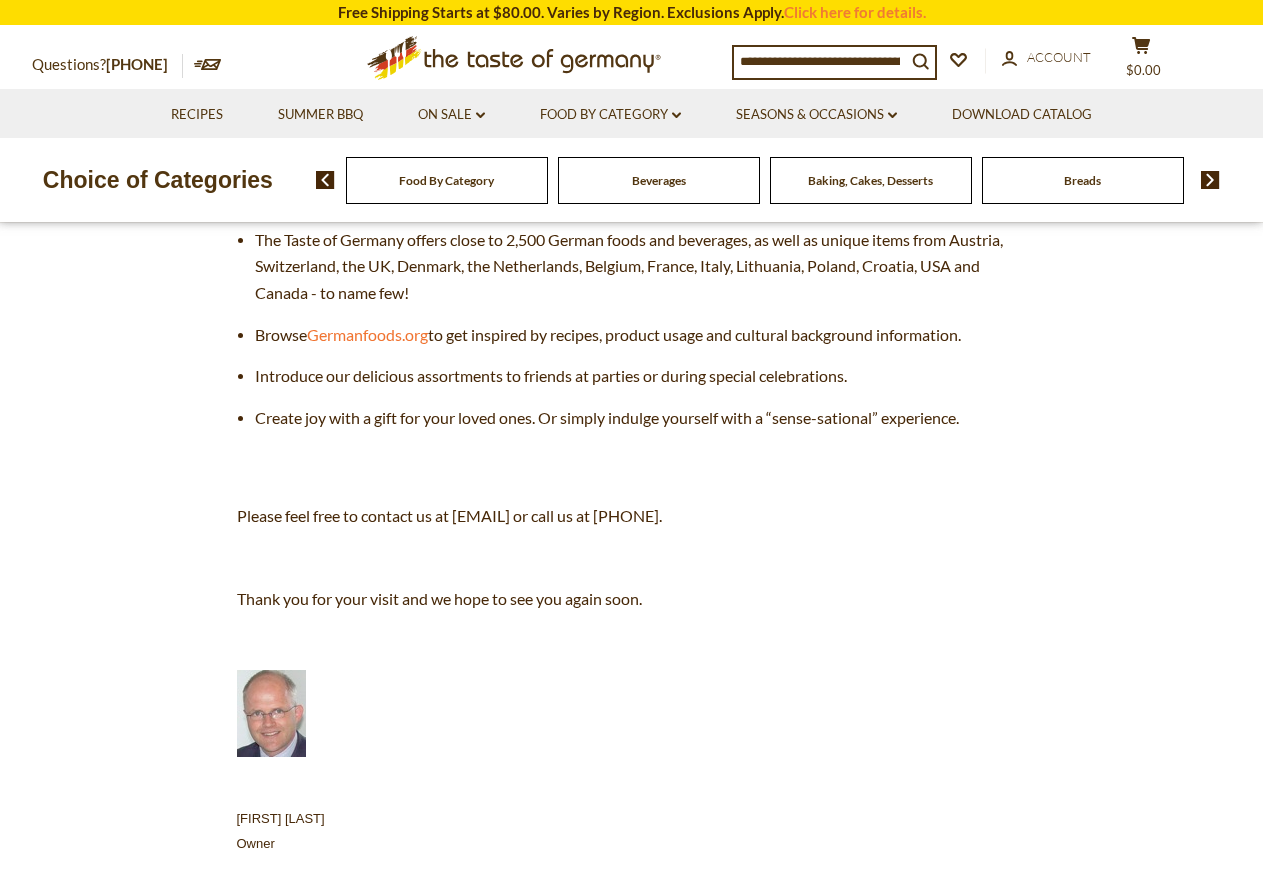 click on "Create joy with a gift for your loved ones. Or simply indulge yourself with a “sense-sational” experience." at bounding box center (607, 417) 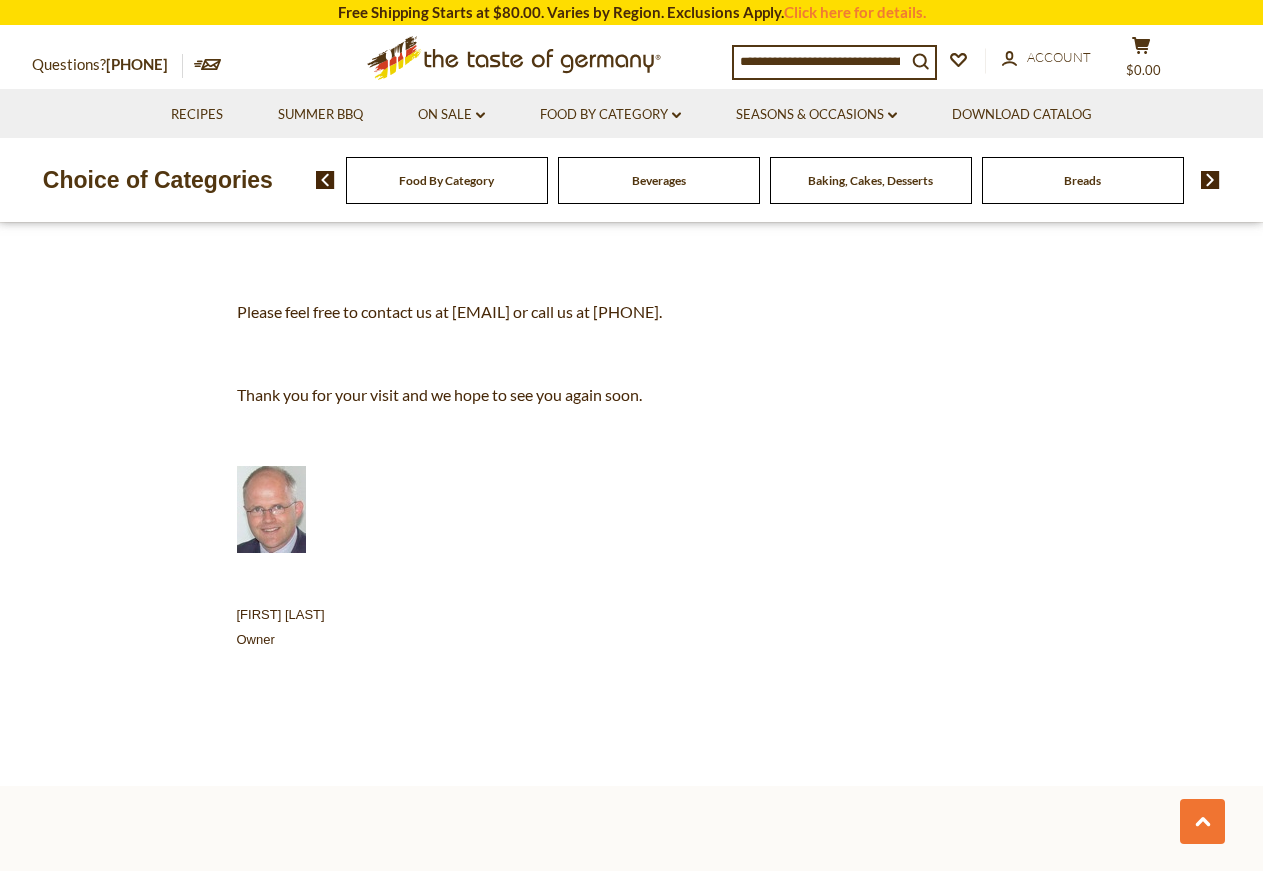 click on "Thank you for visiting  The Taste of Germany , which is owned and managed by German Foods North America, LLC, an independent importer, marketer and retailer located in the Washington DC area.
Our mission:
We serve German food fans in the US and Canada with familiar, new and innovative specialty foods and beverages from Germany and Central Europe.  All products represent the unique culinary heritage of the region.  We actively support start-ups and small, family-owned companies who follow ethical and sustainable business practices, and excellence in food safety and quality.  We are located just outside of Washington DC.
Education and Information:
With every purchase you make on  TheTasteofGermany.com  you support the content of our educational website  Germanfoods.org .   With close to 1,000 recipes and meal ideas,  Germanfoods.org
Discover:
Browse  Germanfoods.org  to get inspired by recipes, product usage and cultural background information." at bounding box center [631, 138] 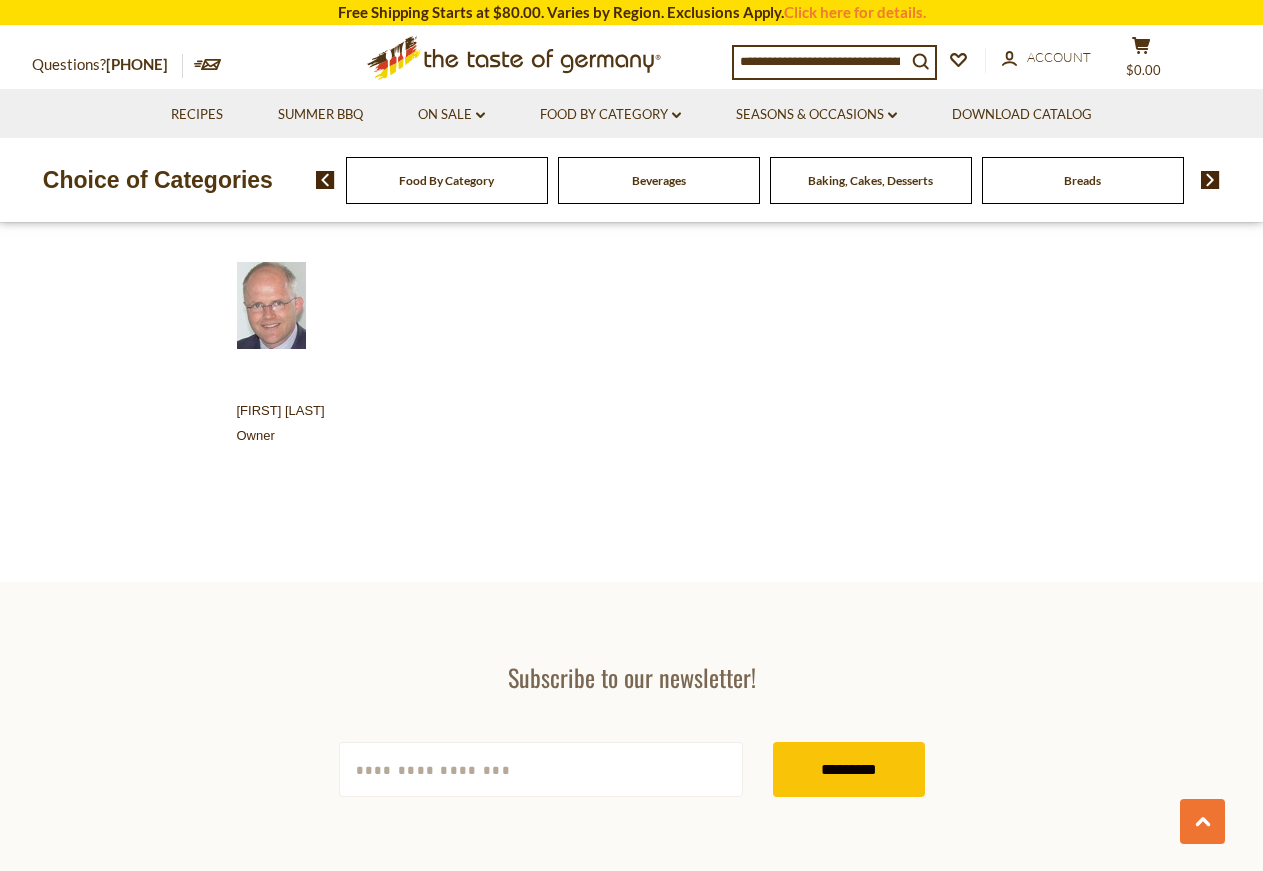click on "Subscribe to our newsletter!
[EMAIL]
*********" at bounding box center (631, 729) 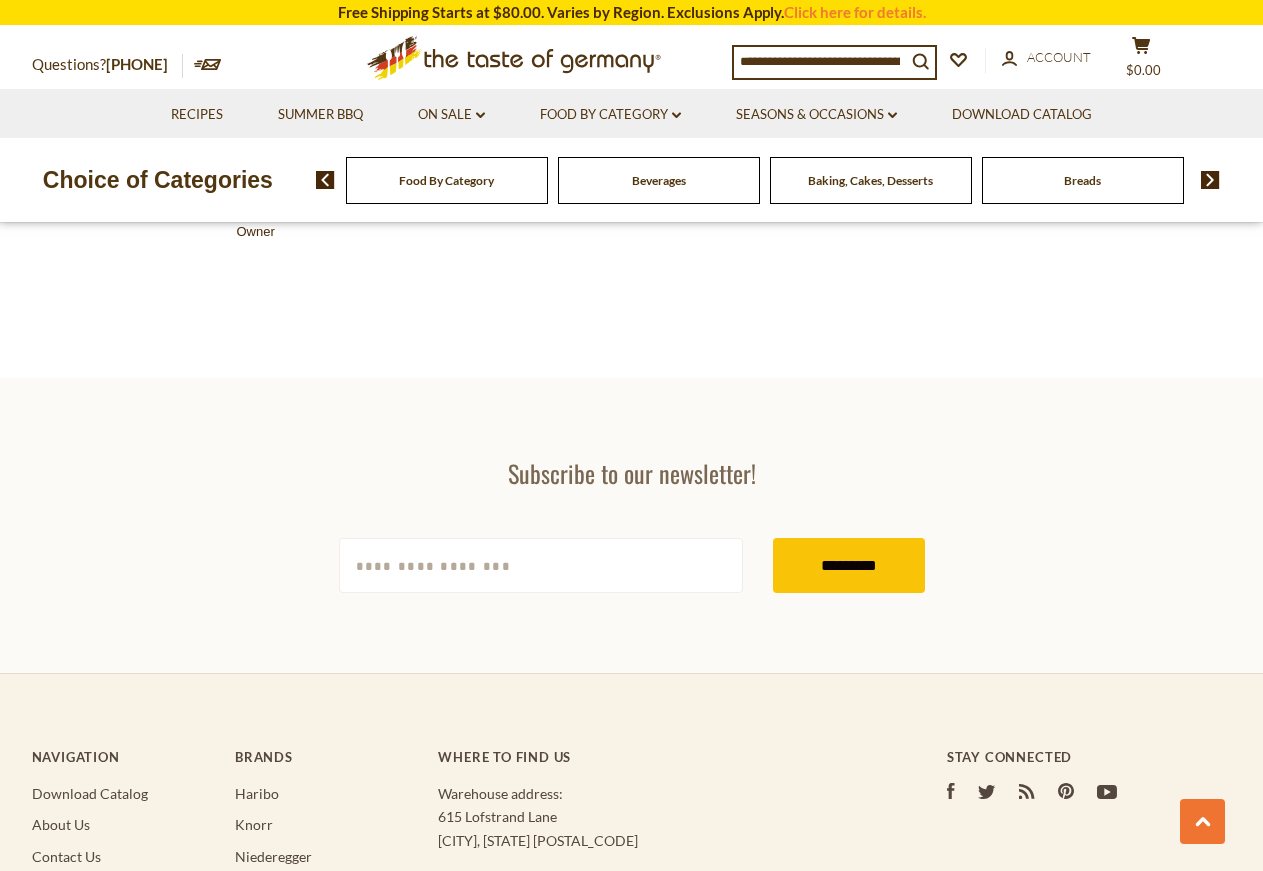click on "Subscribe to our newsletter!
[EMAIL]
*********" at bounding box center (631, 525) 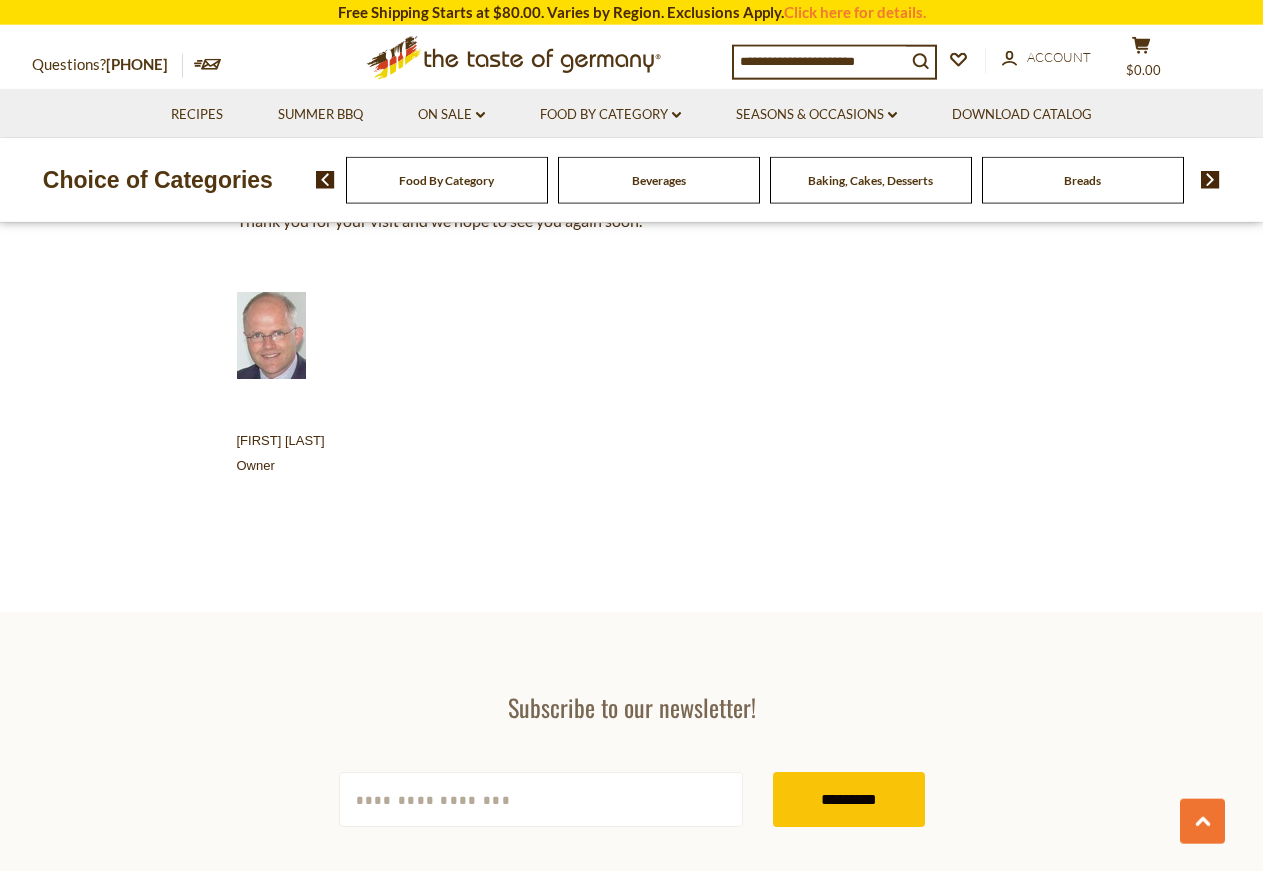 scroll, scrollTop: 584, scrollLeft: 0, axis: vertical 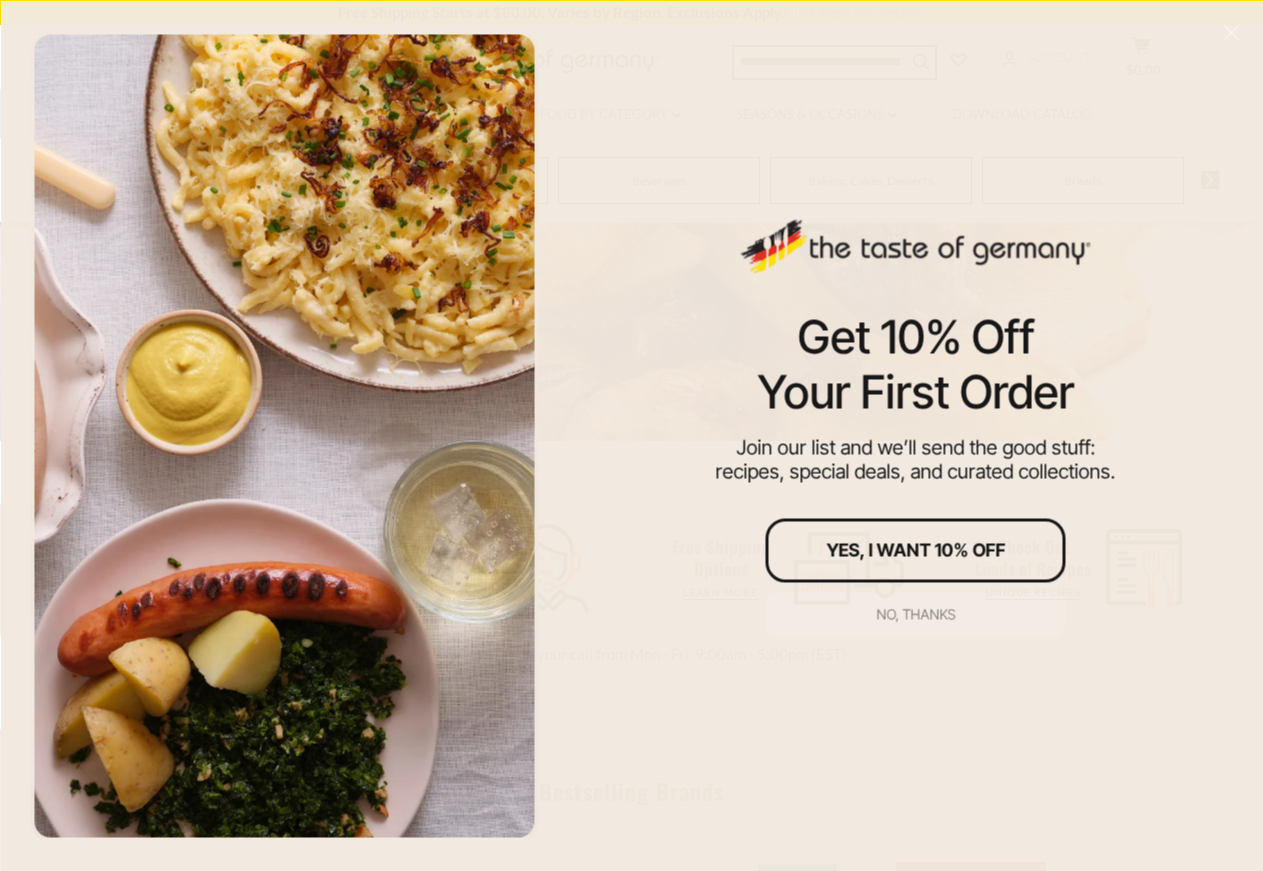 click on "No, thanks" at bounding box center [915, 614] 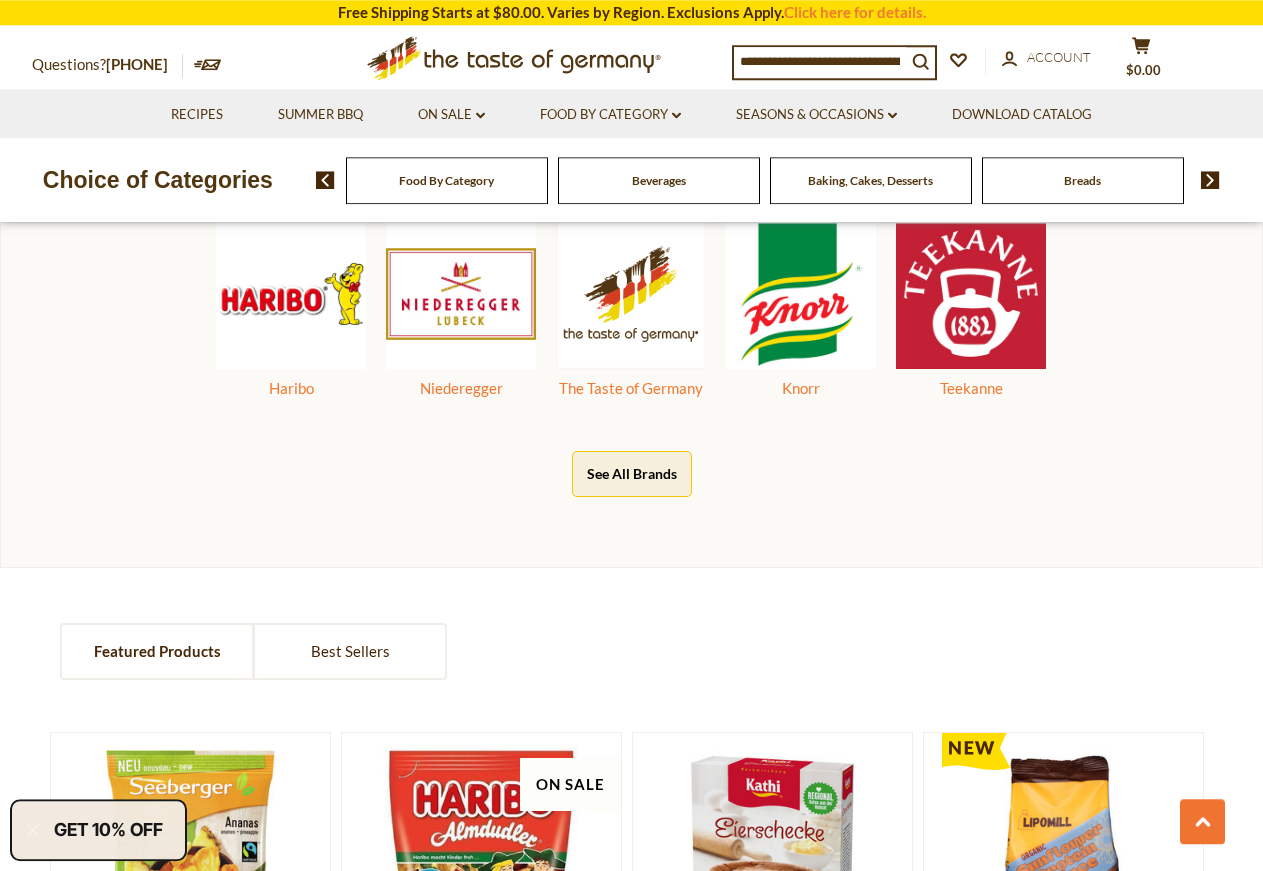 scroll, scrollTop: 1020, scrollLeft: 0, axis: vertical 